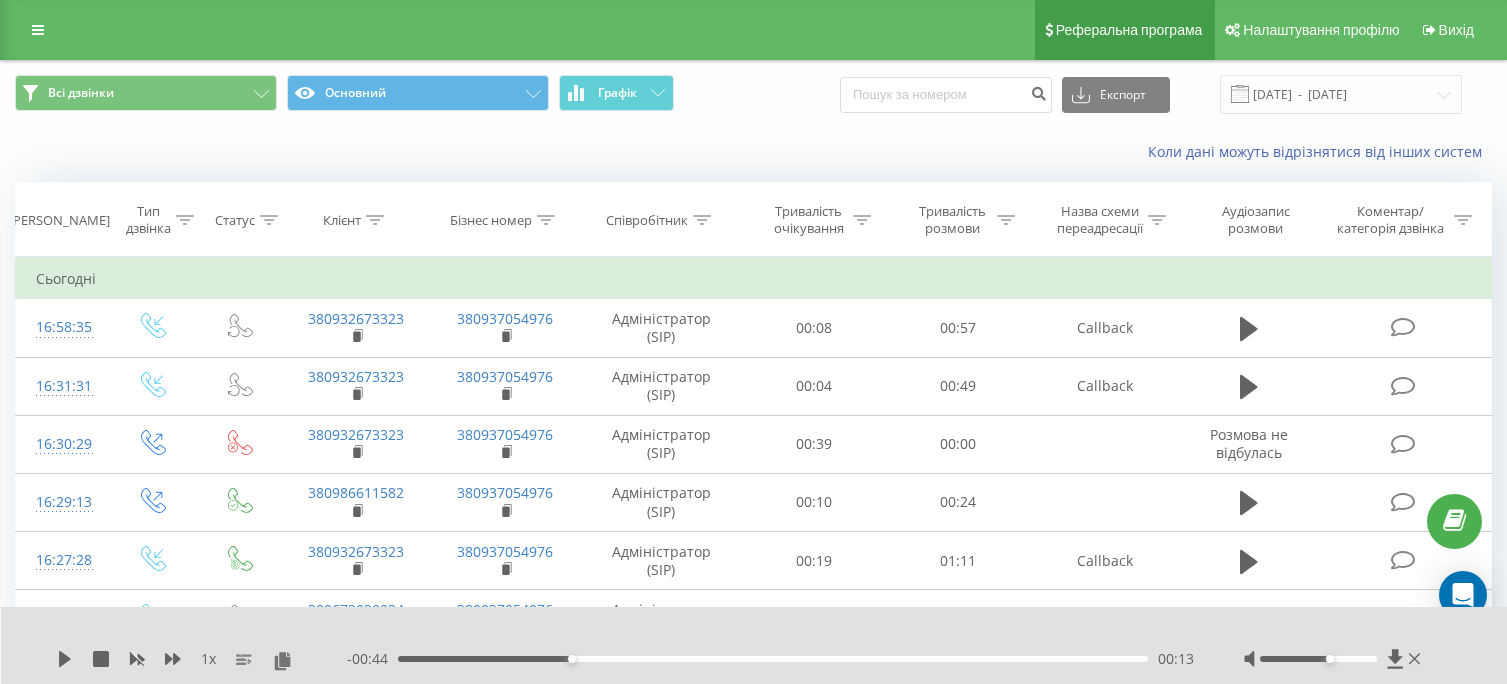 scroll, scrollTop: 0, scrollLeft: 0, axis: both 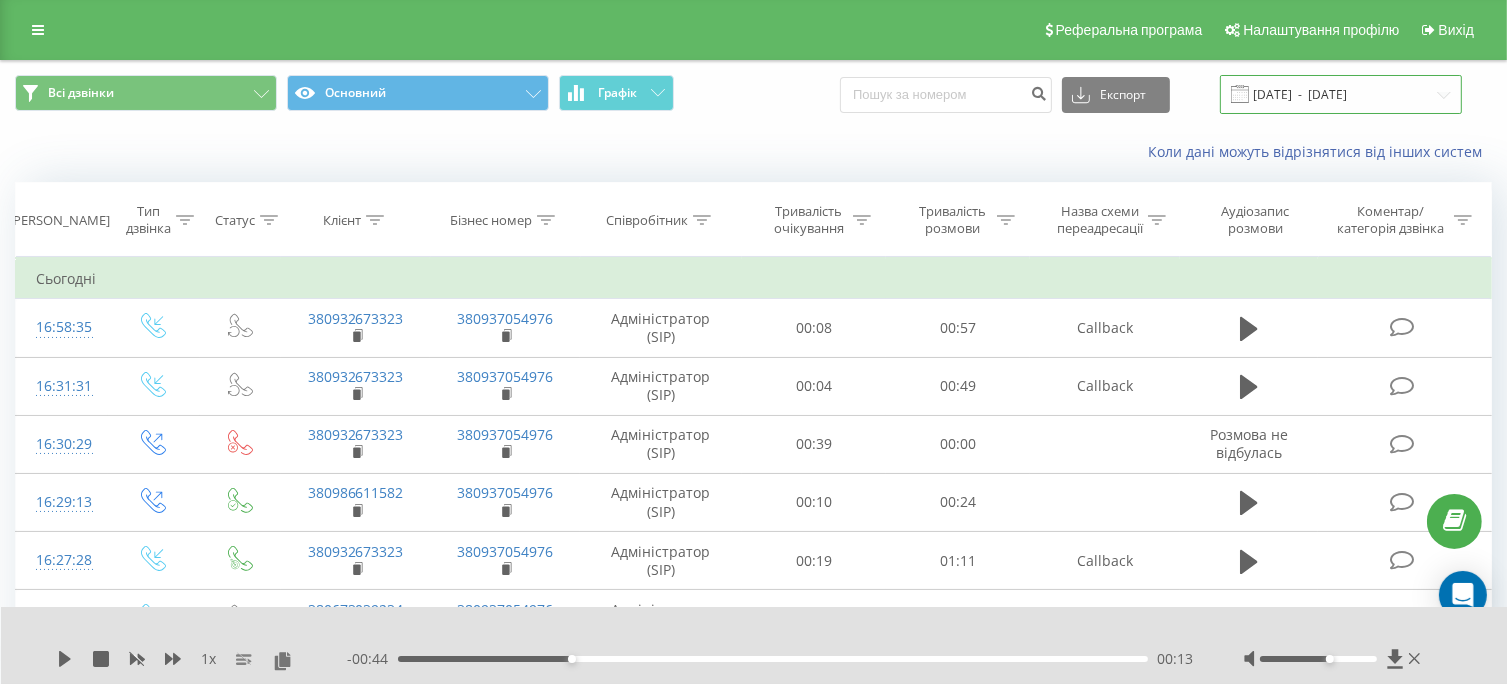 click on "[DATE]  -  [DATE]" at bounding box center [1341, 94] 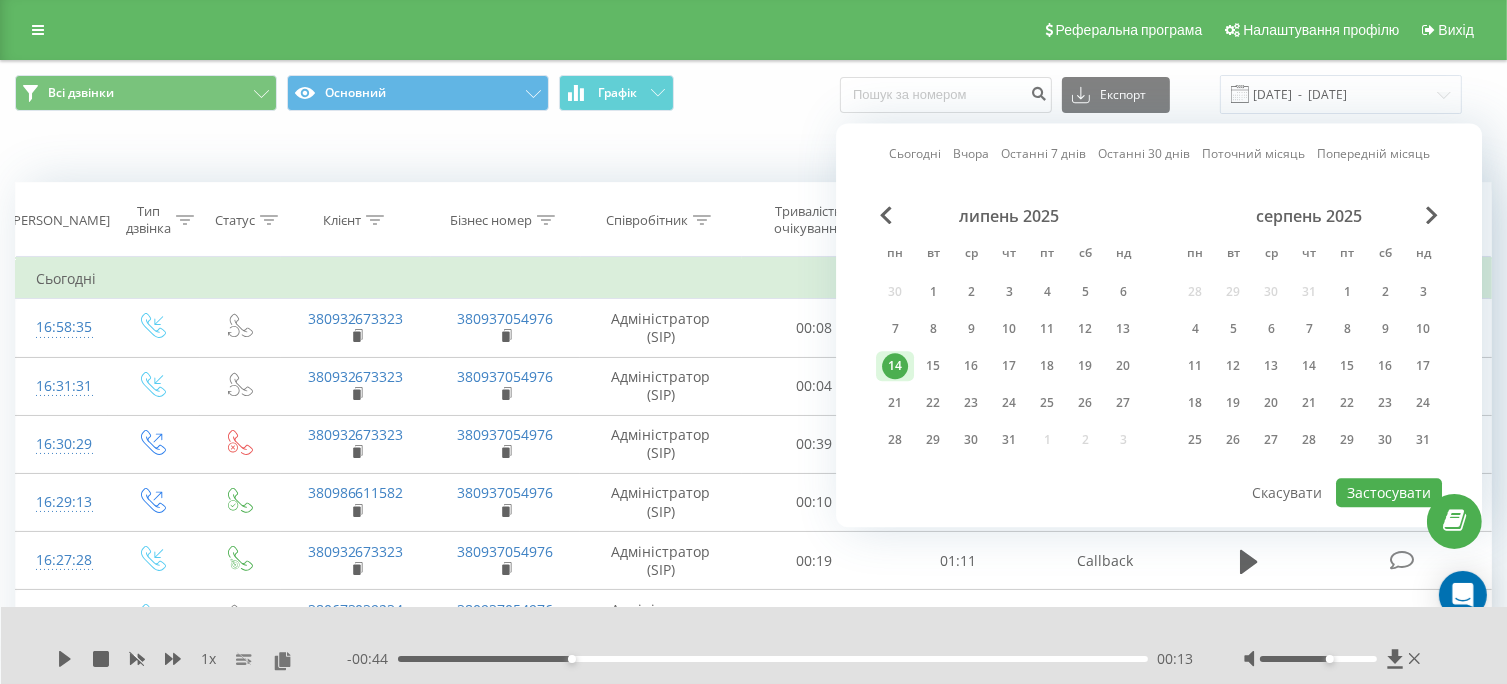 click on "14" at bounding box center [895, 366] 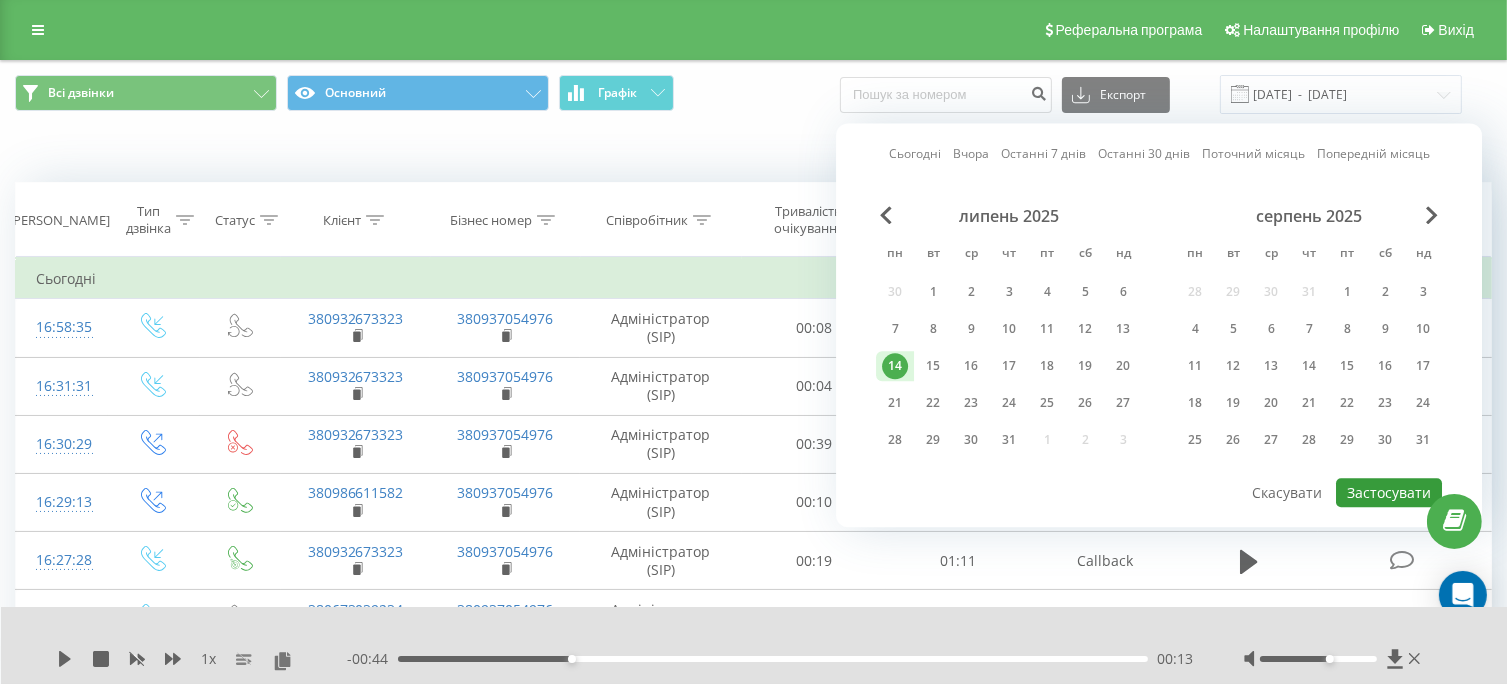 click on "Застосувати" at bounding box center (1389, 492) 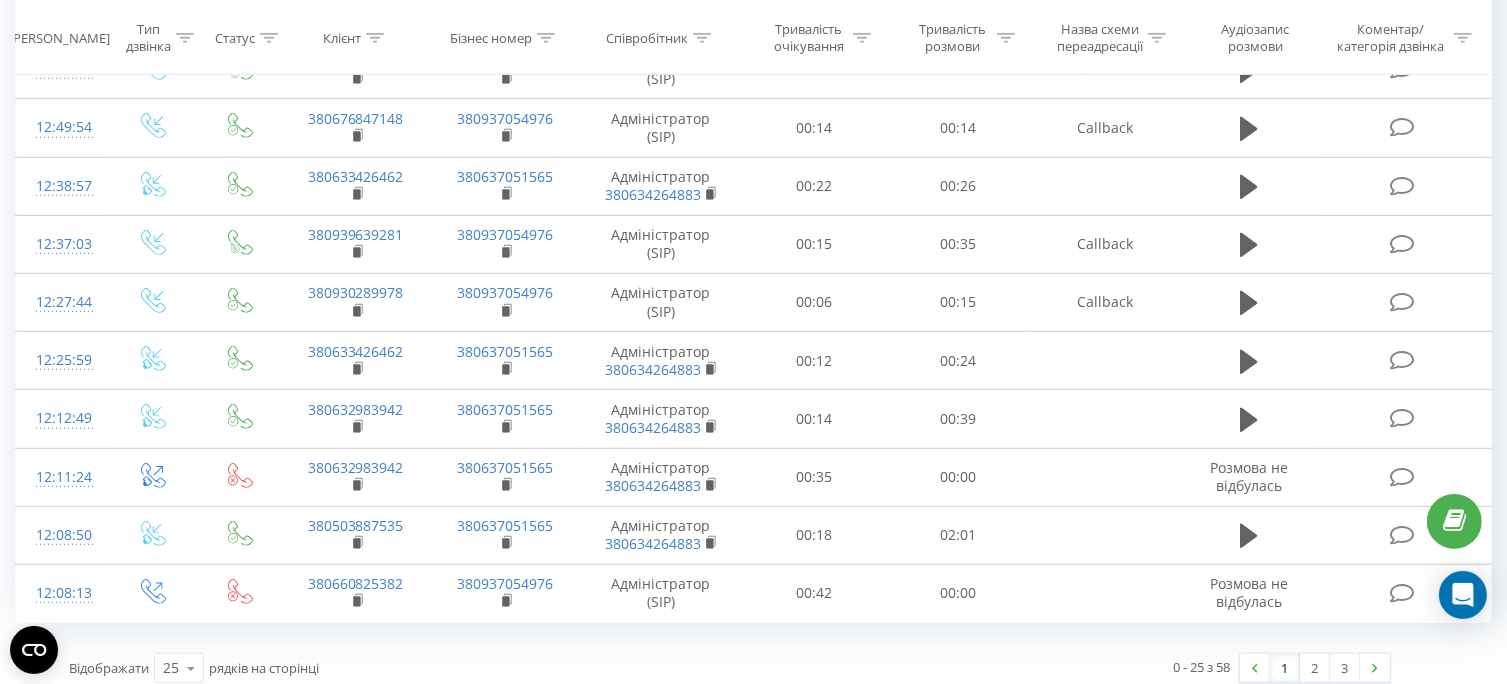 scroll, scrollTop: 1139, scrollLeft: 0, axis: vertical 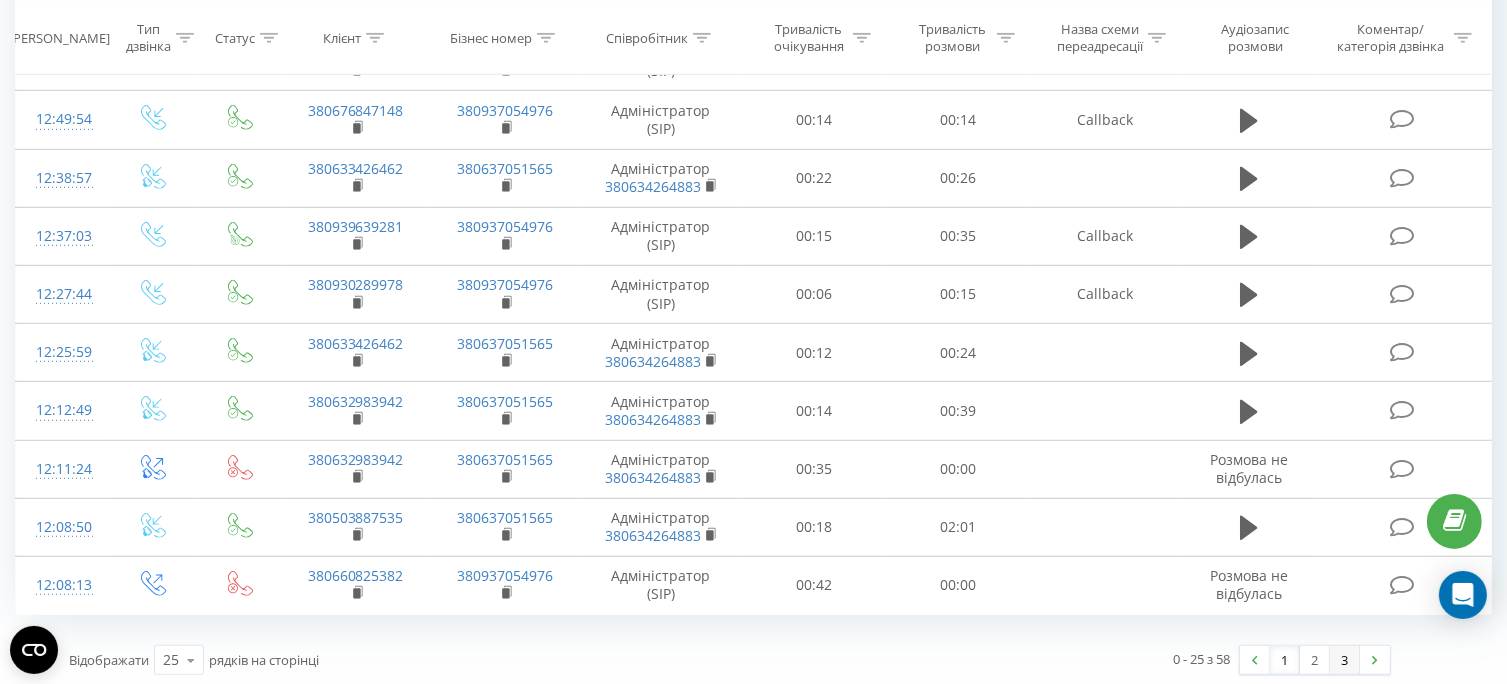 click on "3" at bounding box center [1345, 660] 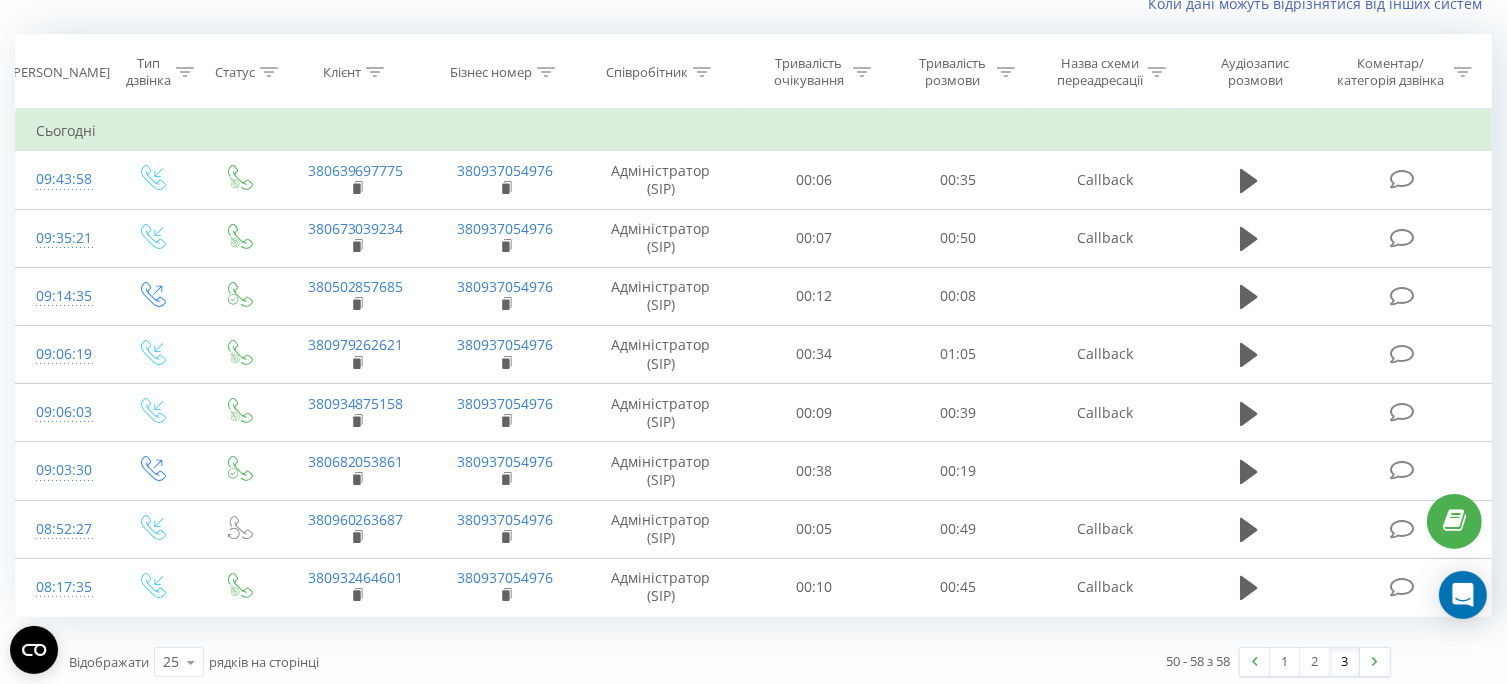 scroll, scrollTop: 152, scrollLeft: 0, axis: vertical 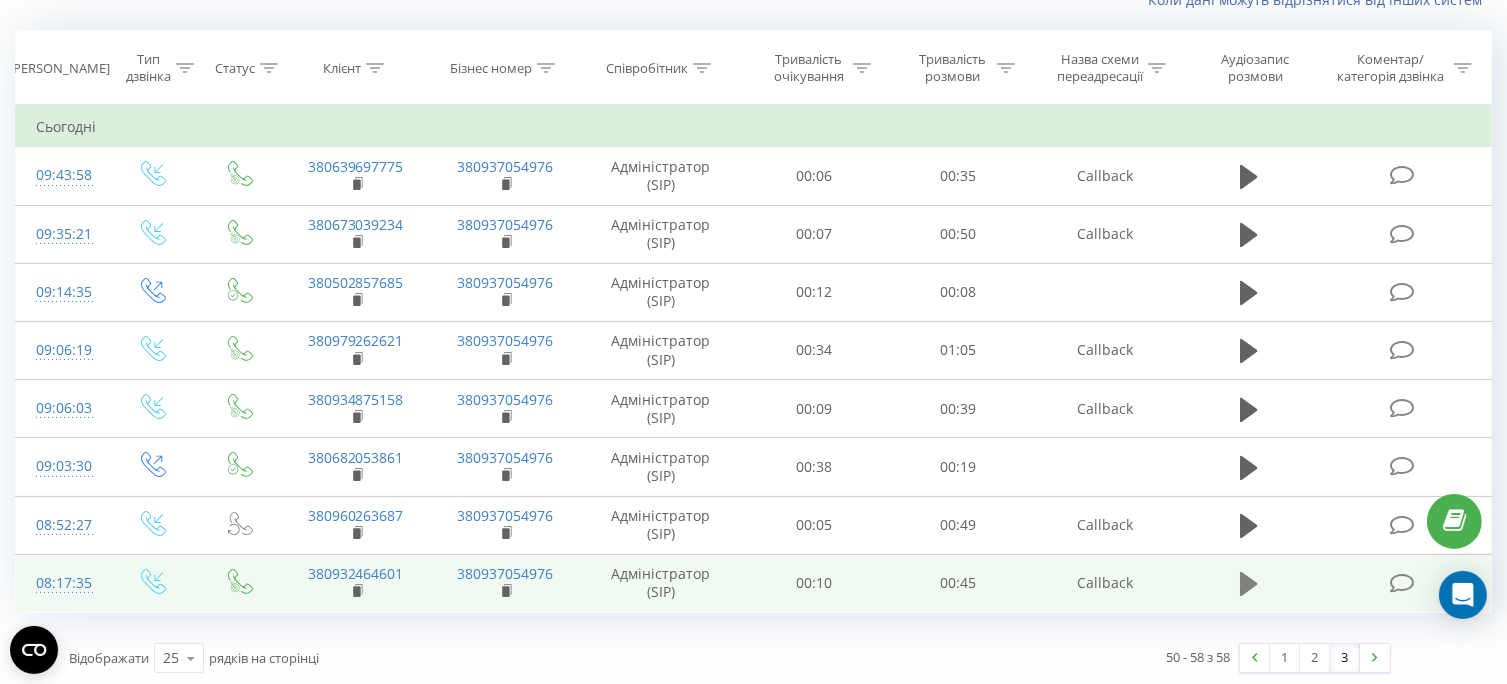 click 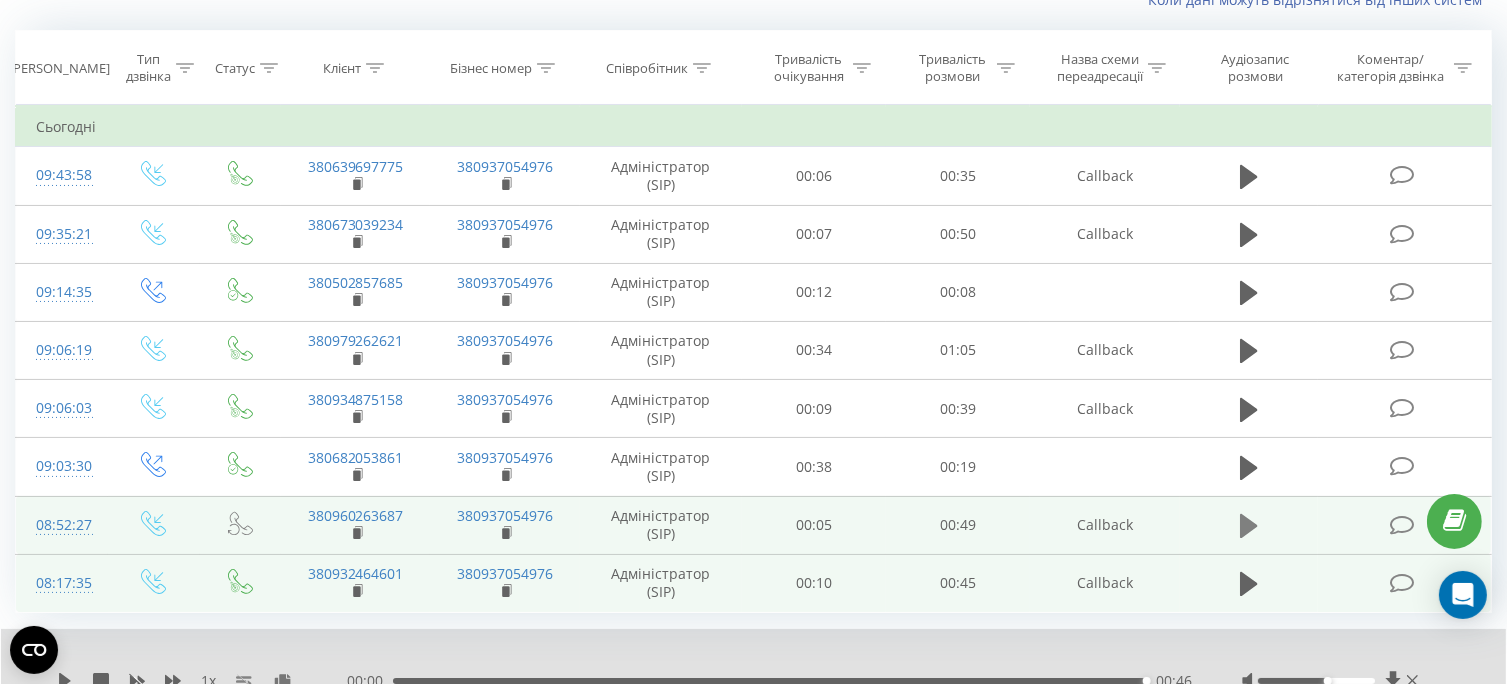 click 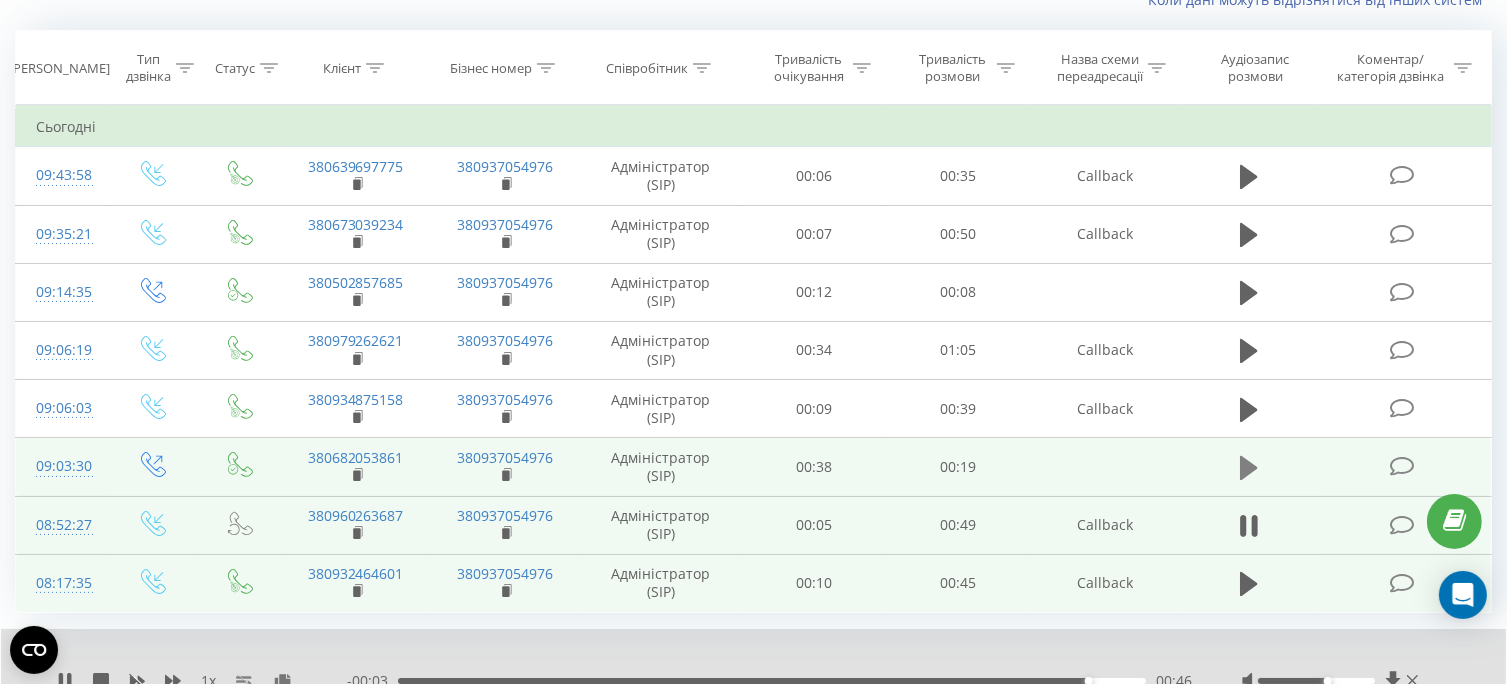 click 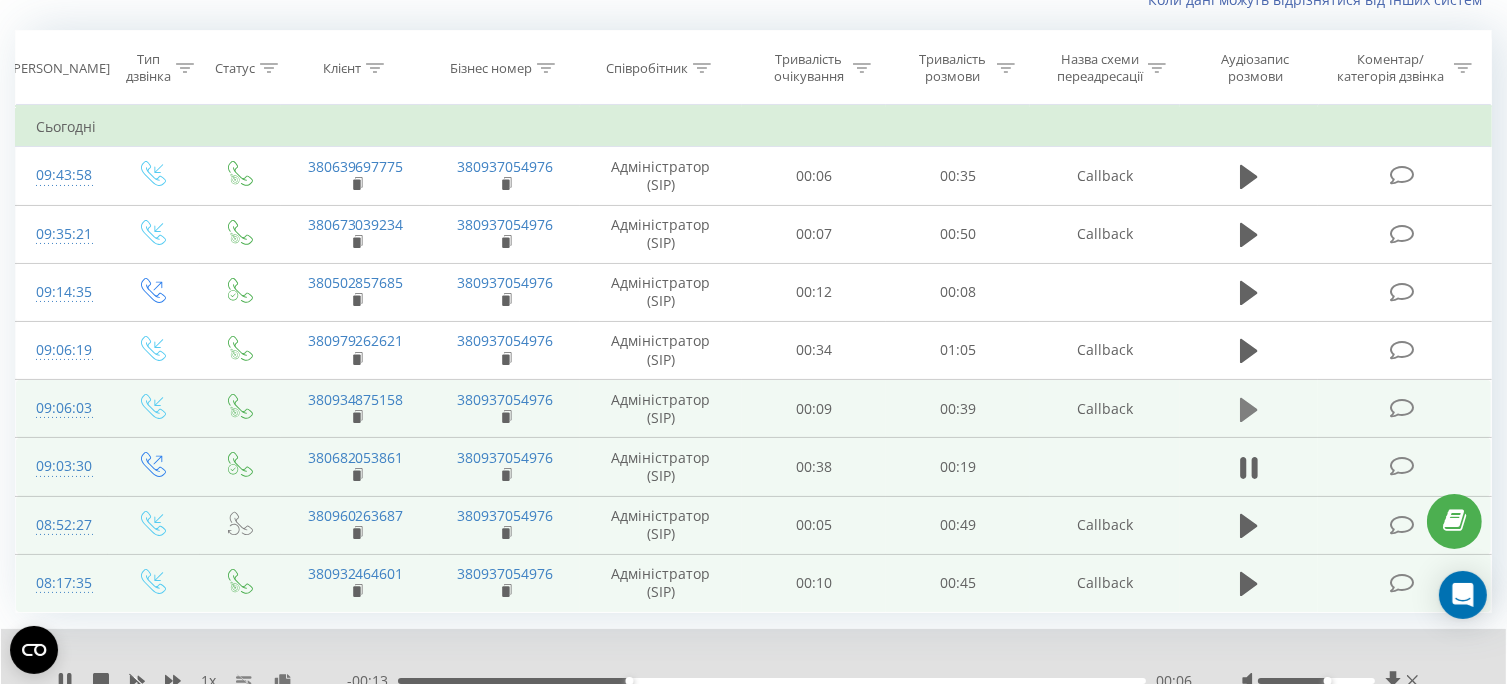 click 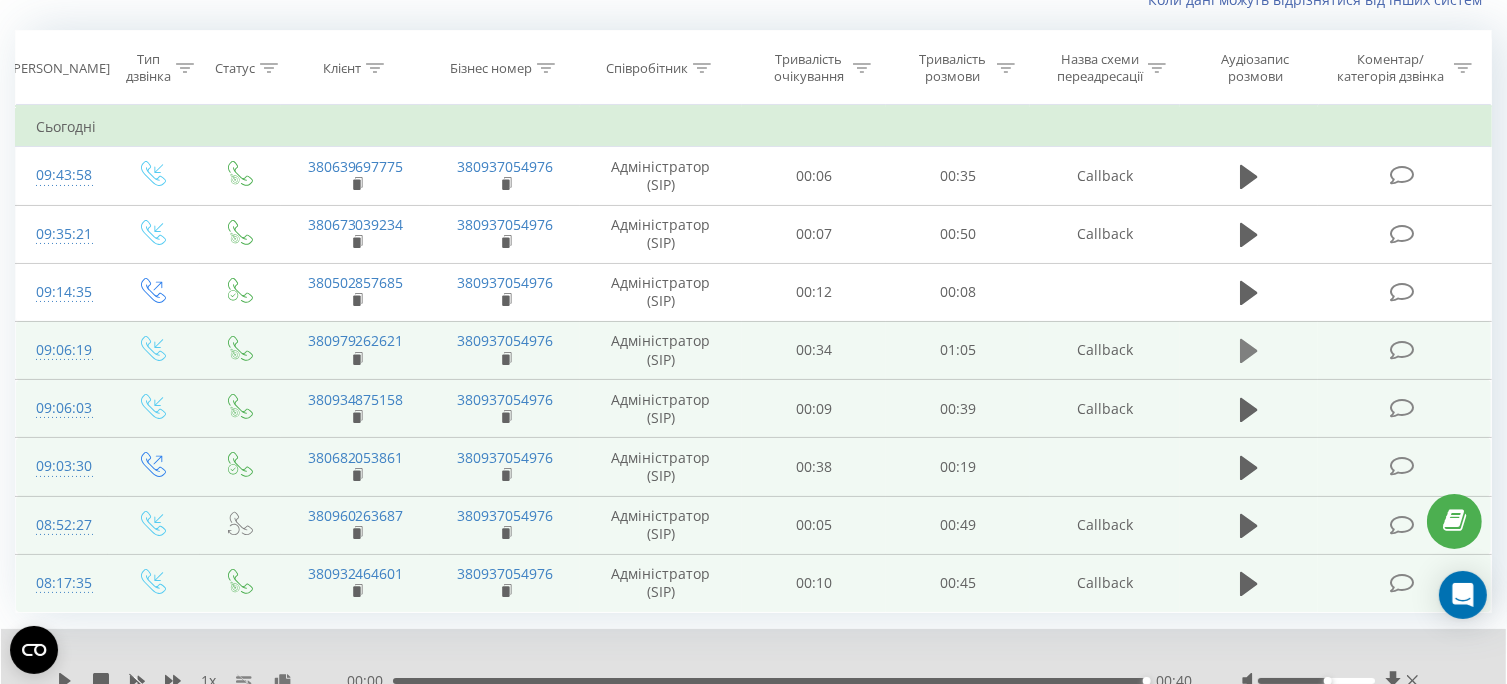 click 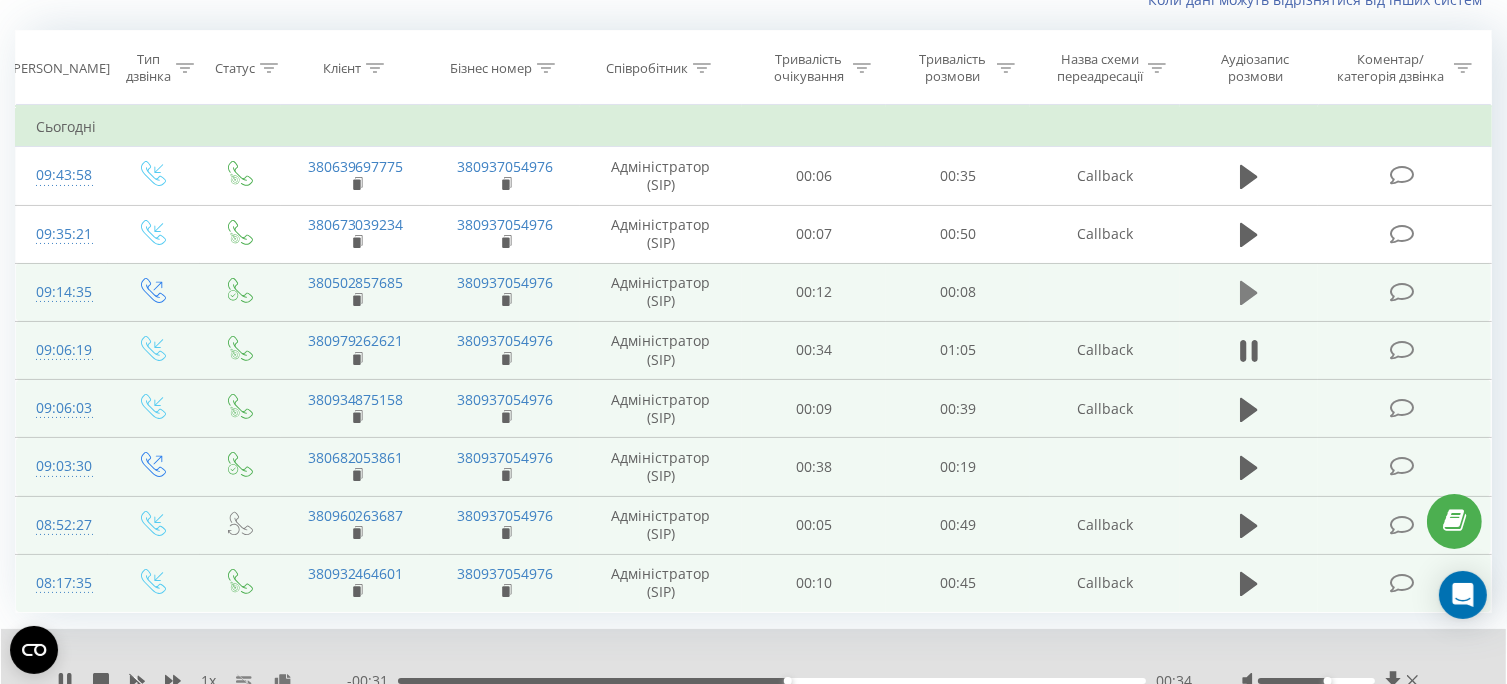 click 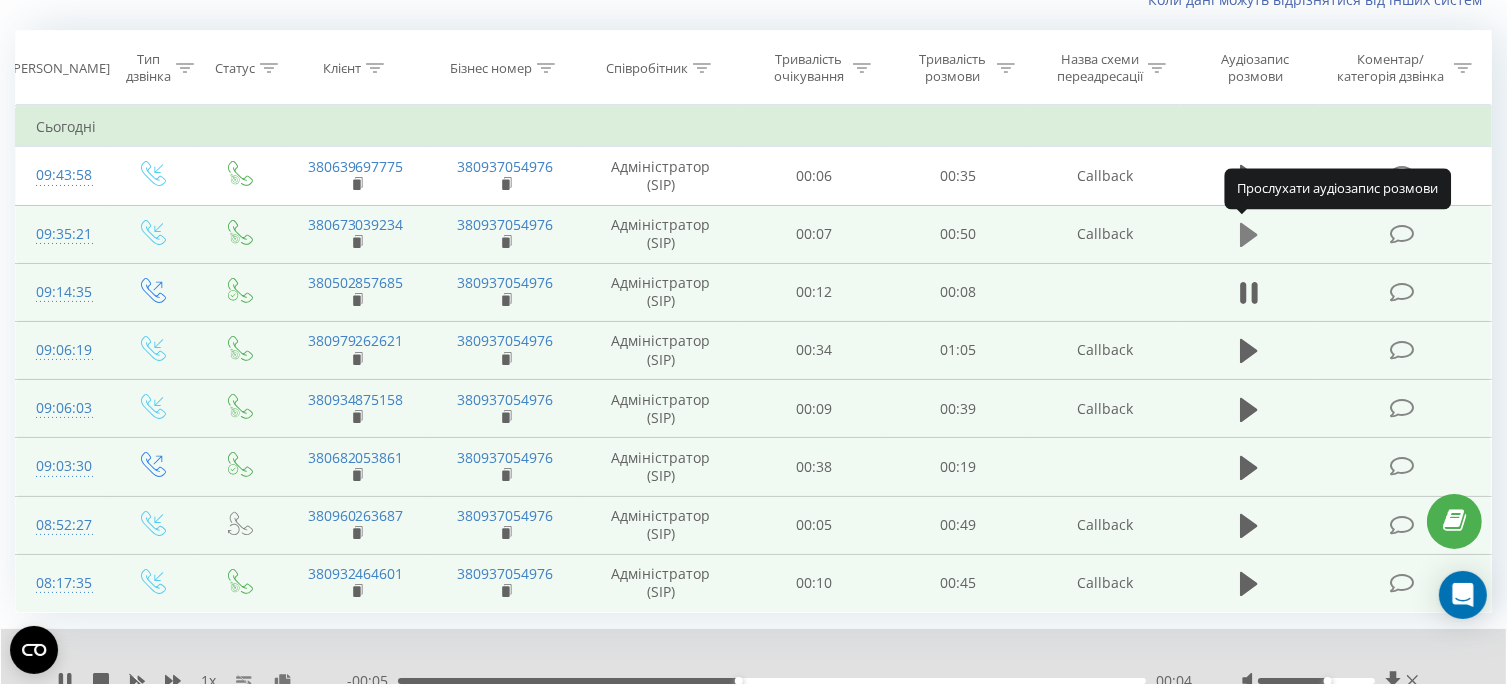 click 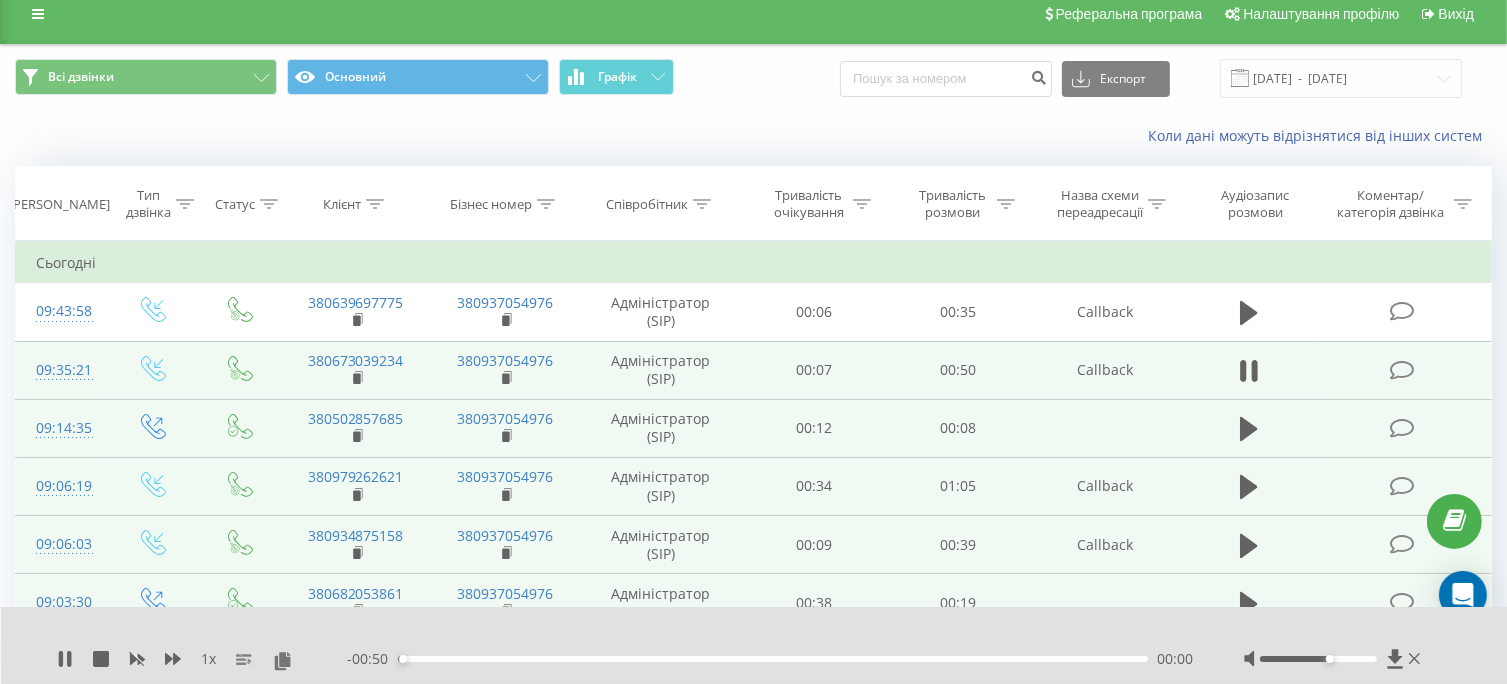 scroll, scrollTop: 0, scrollLeft: 0, axis: both 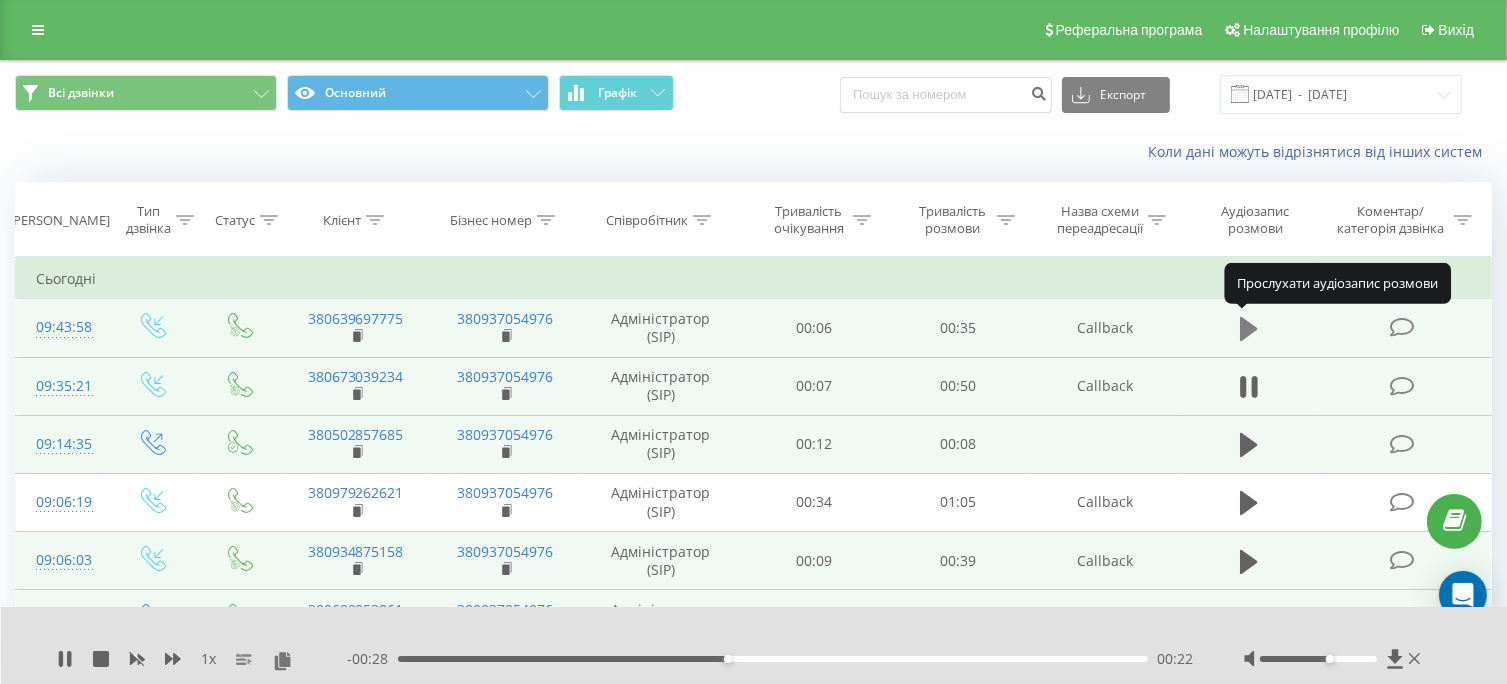 click 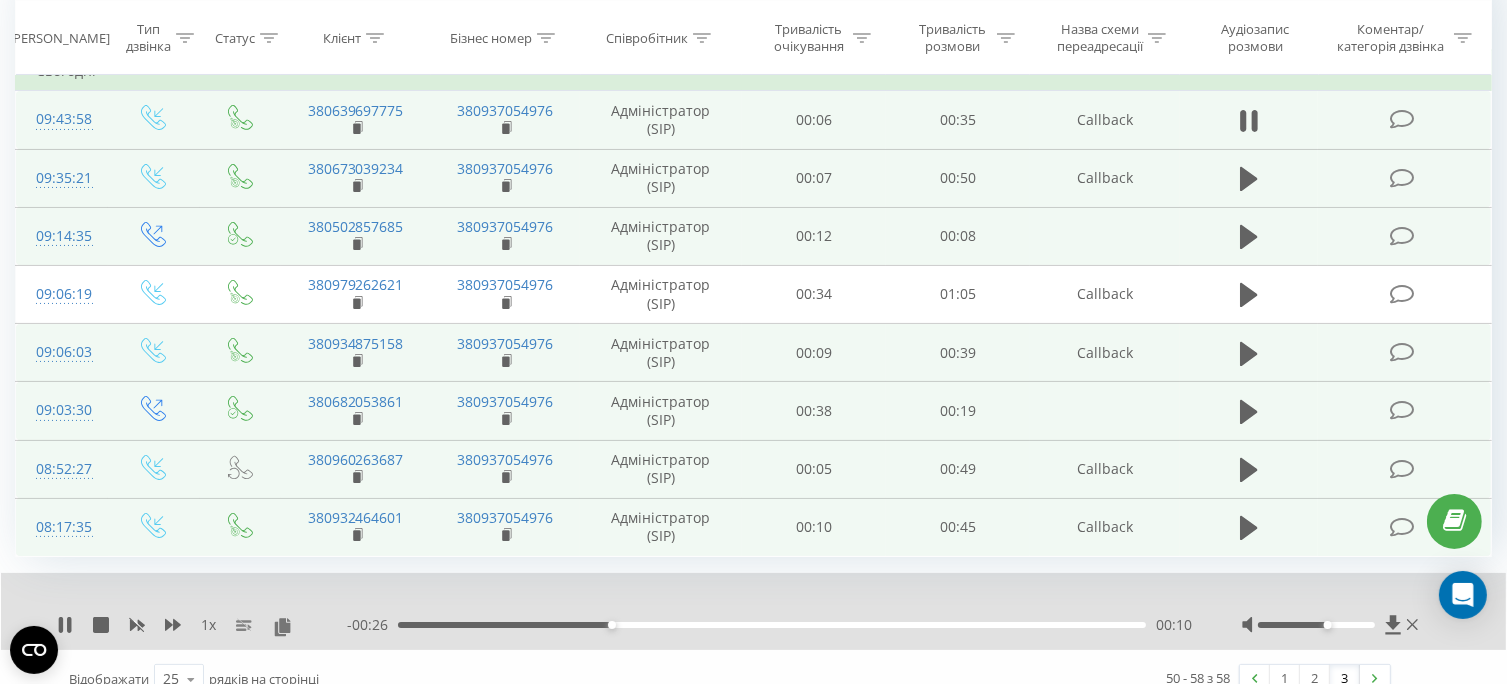 scroll, scrollTop: 230, scrollLeft: 0, axis: vertical 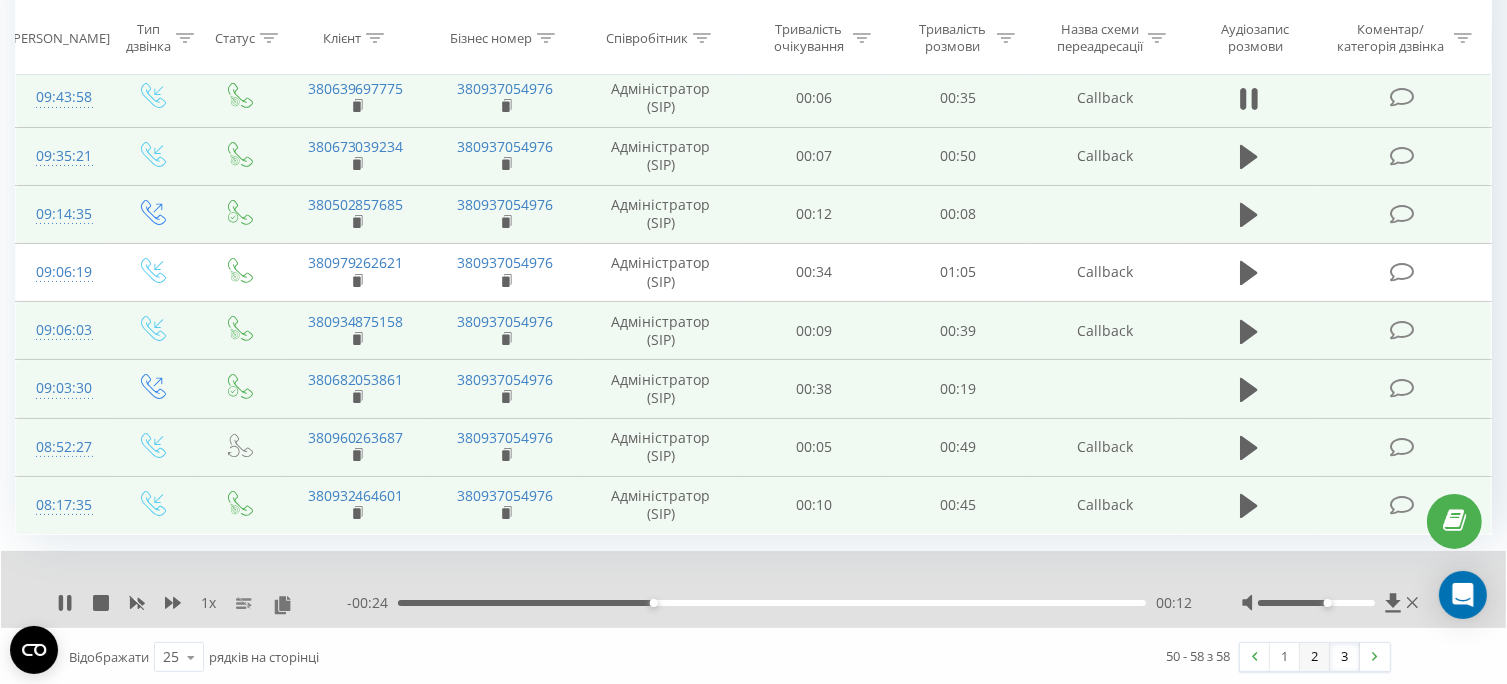 click on "2" at bounding box center (1315, 657) 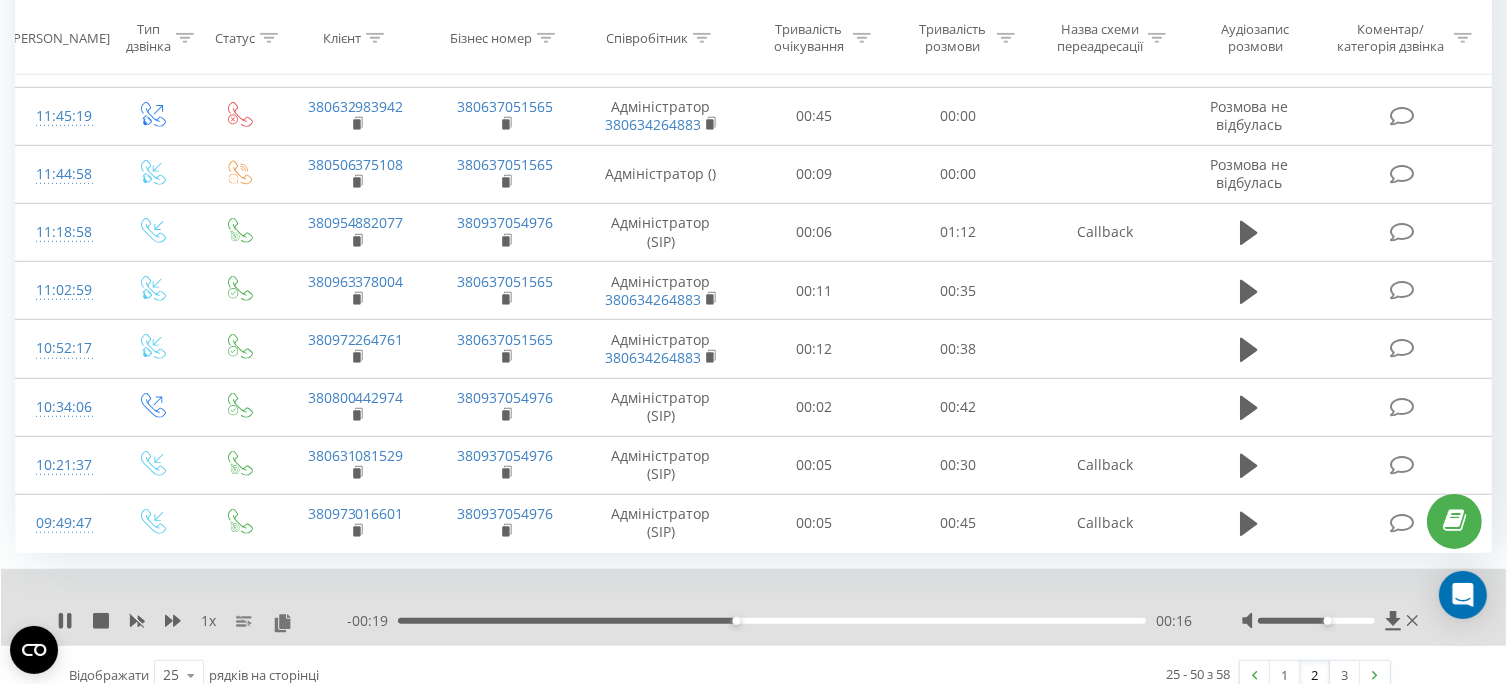 scroll, scrollTop: 1216, scrollLeft: 0, axis: vertical 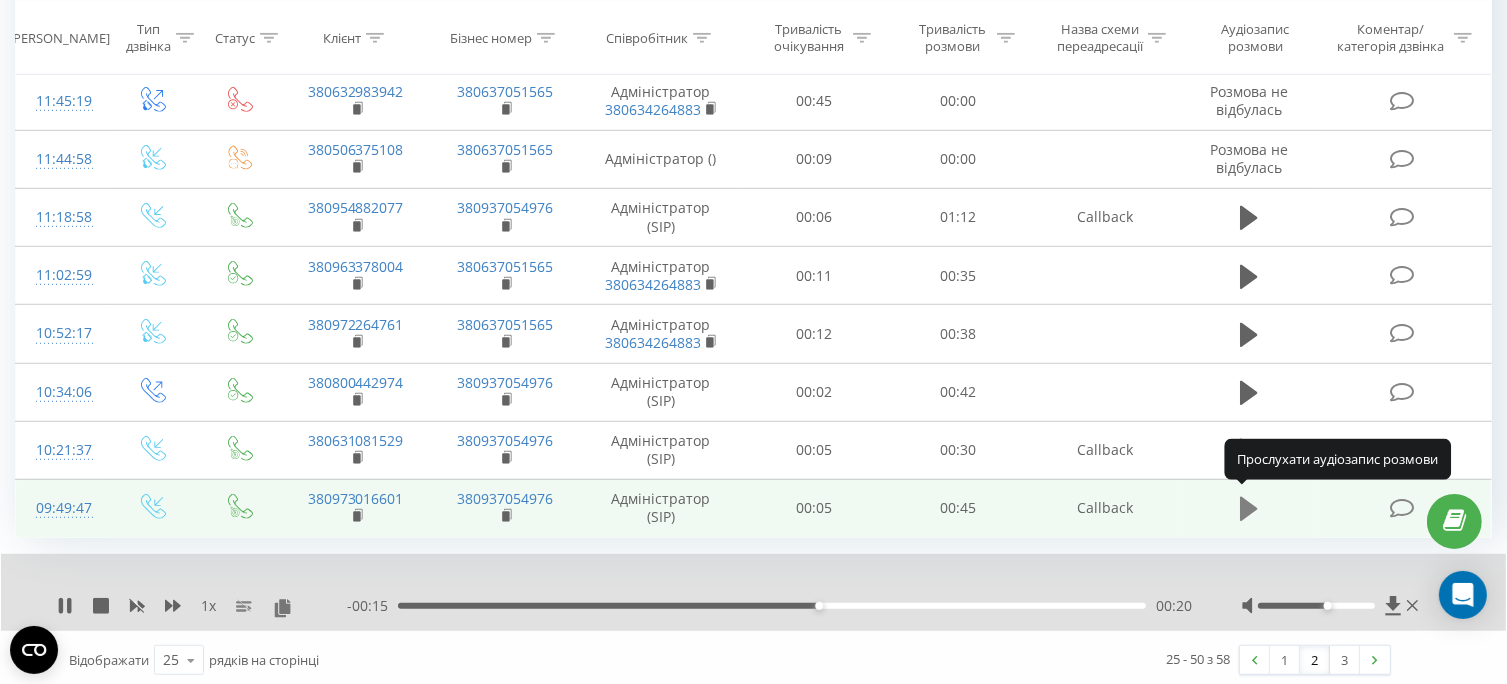 click 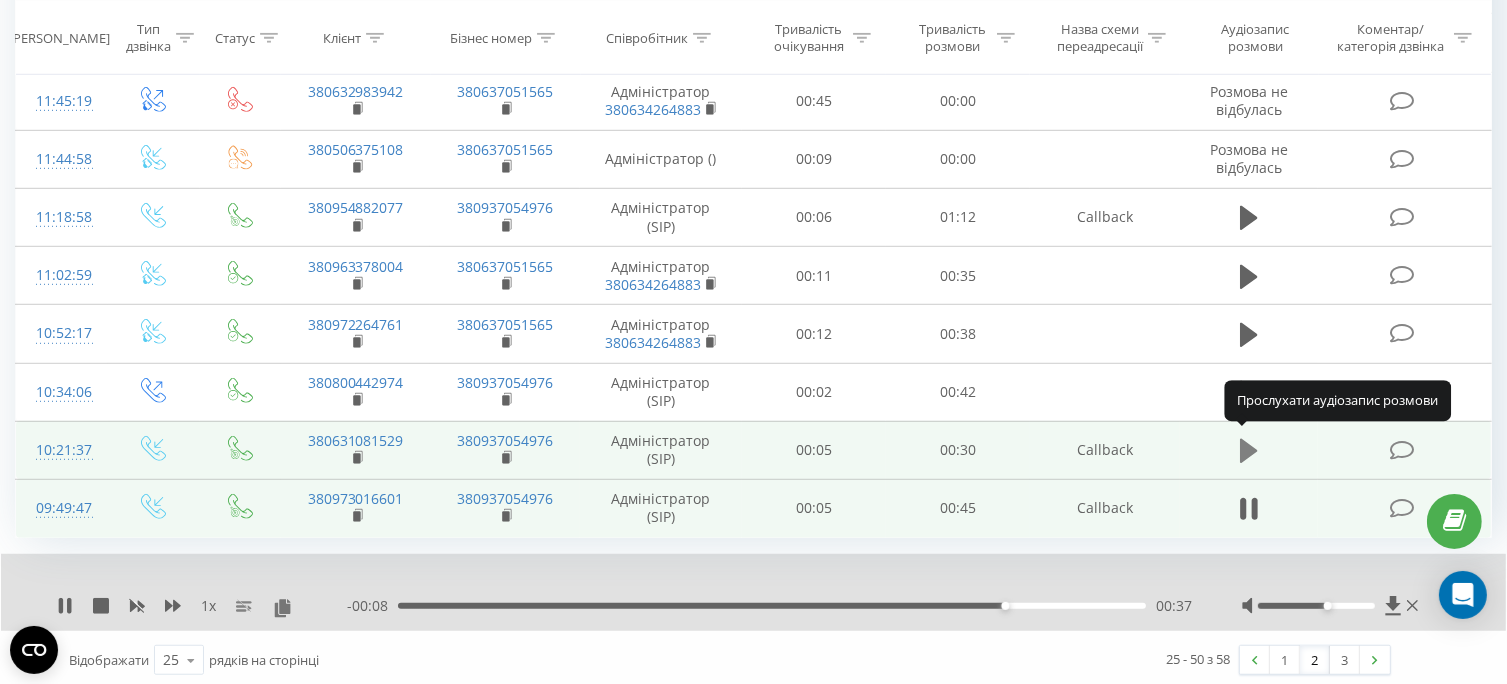 click 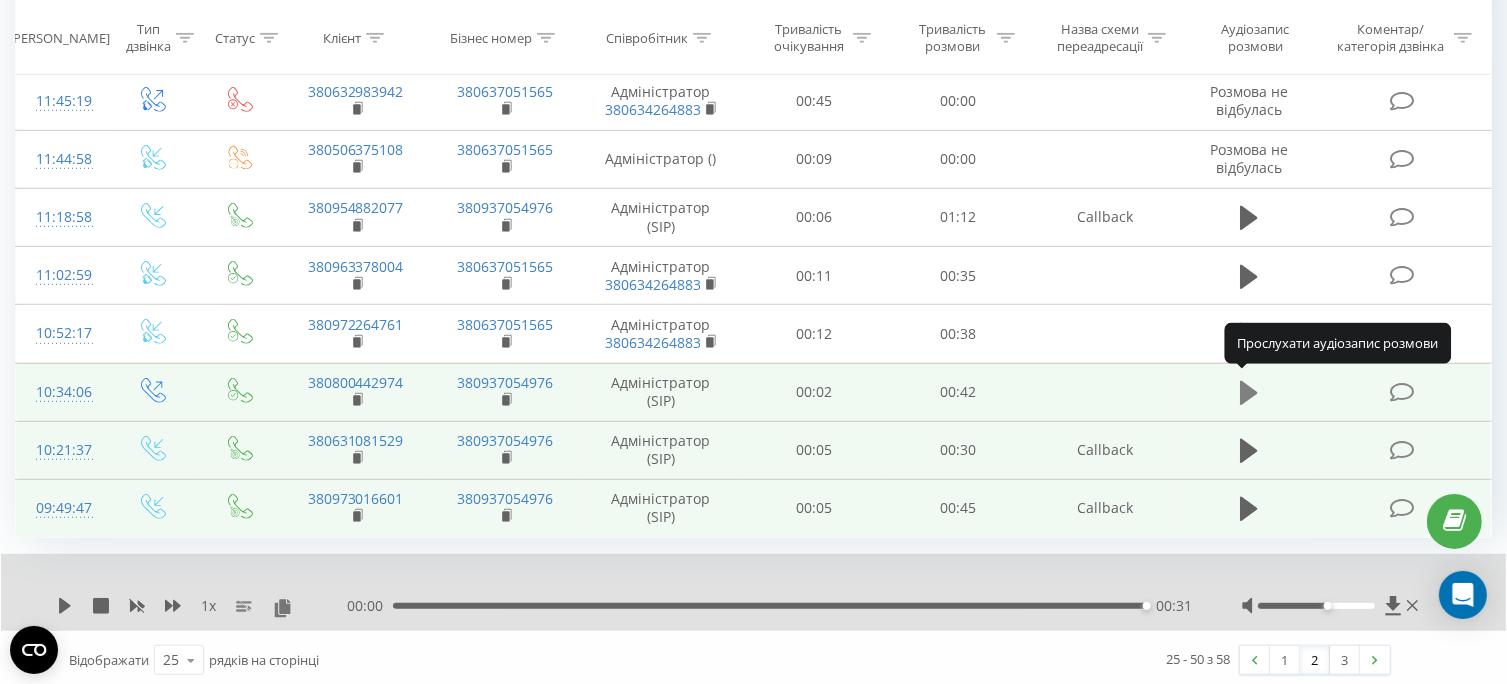 click at bounding box center [1249, 393] 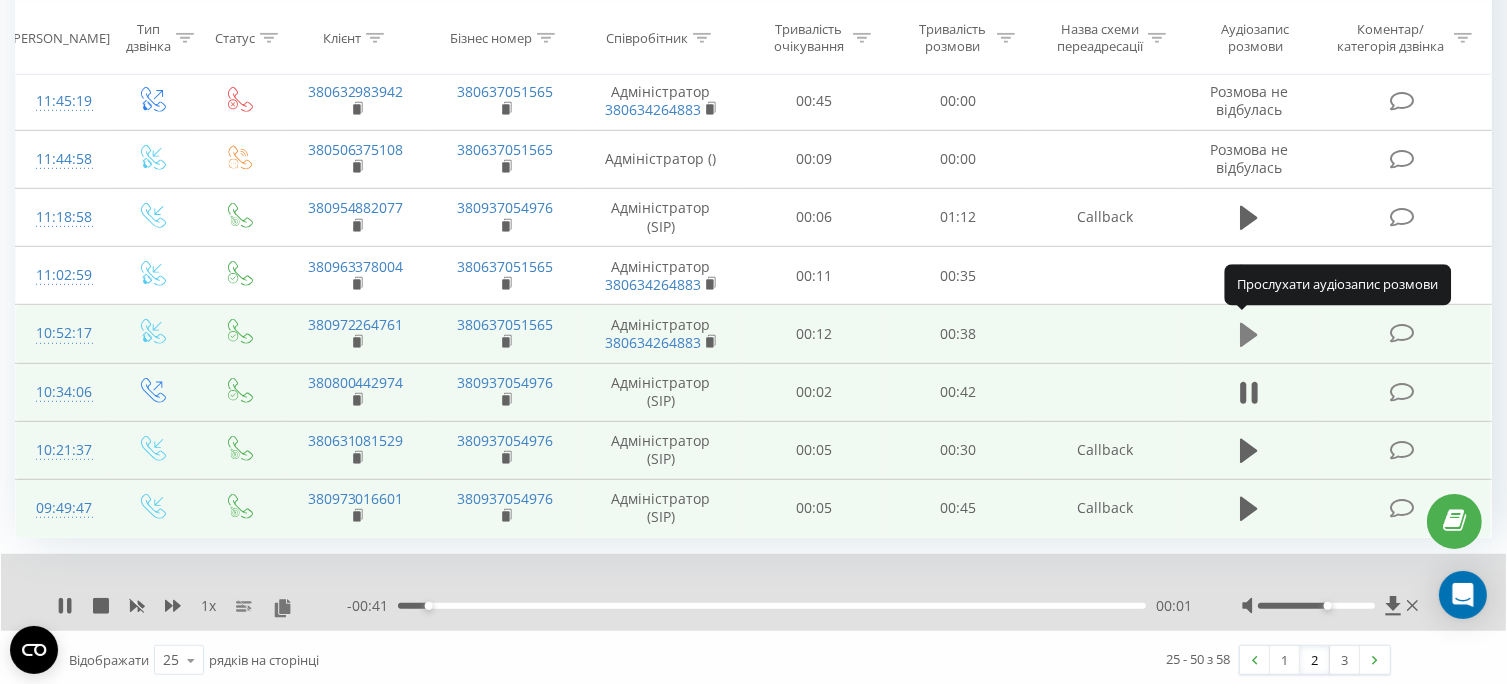 click 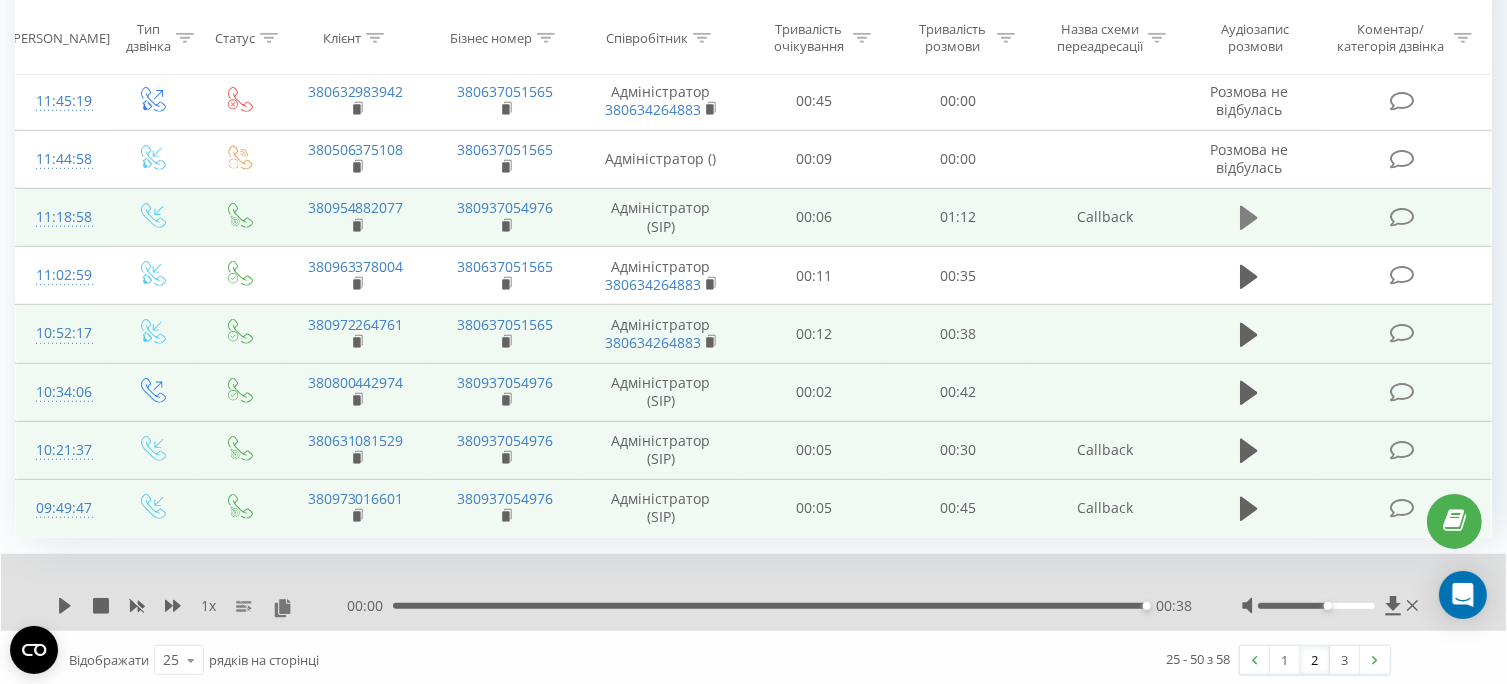 click 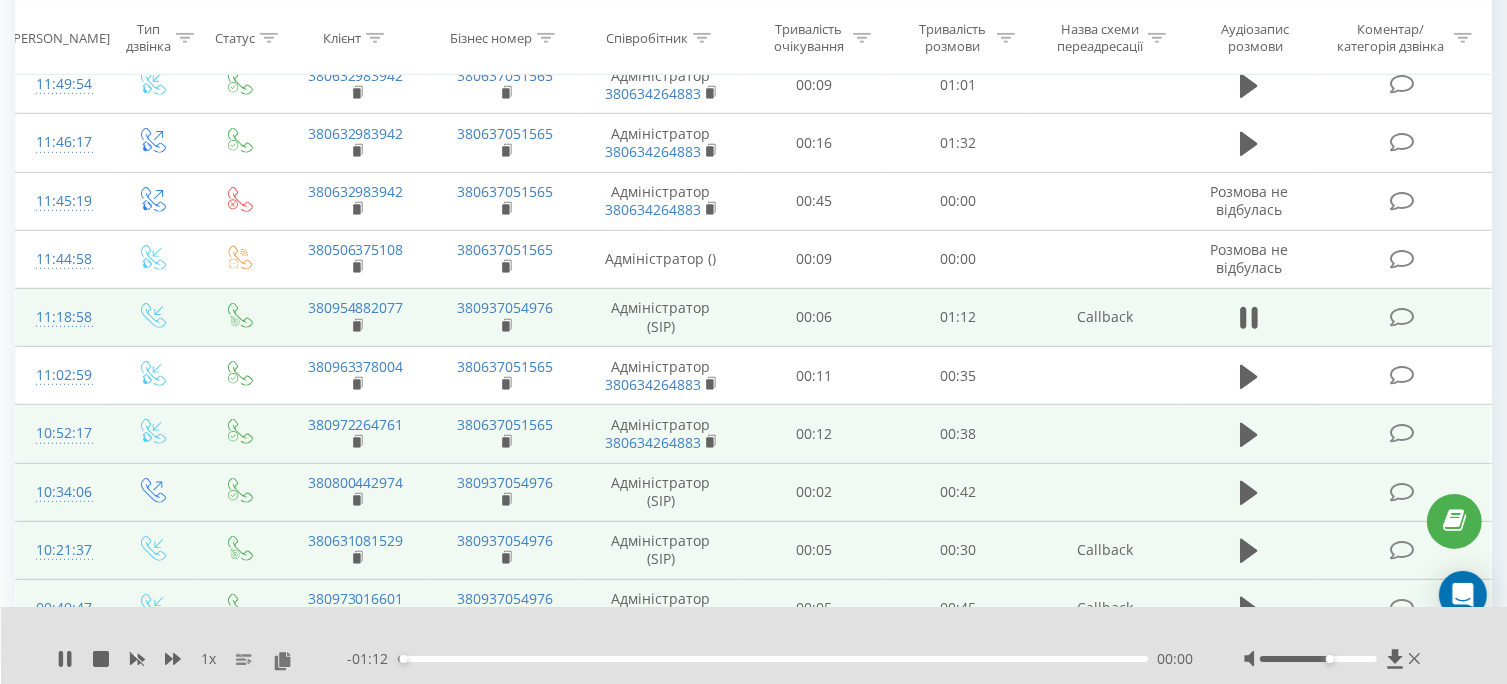scroll, scrollTop: 1016, scrollLeft: 0, axis: vertical 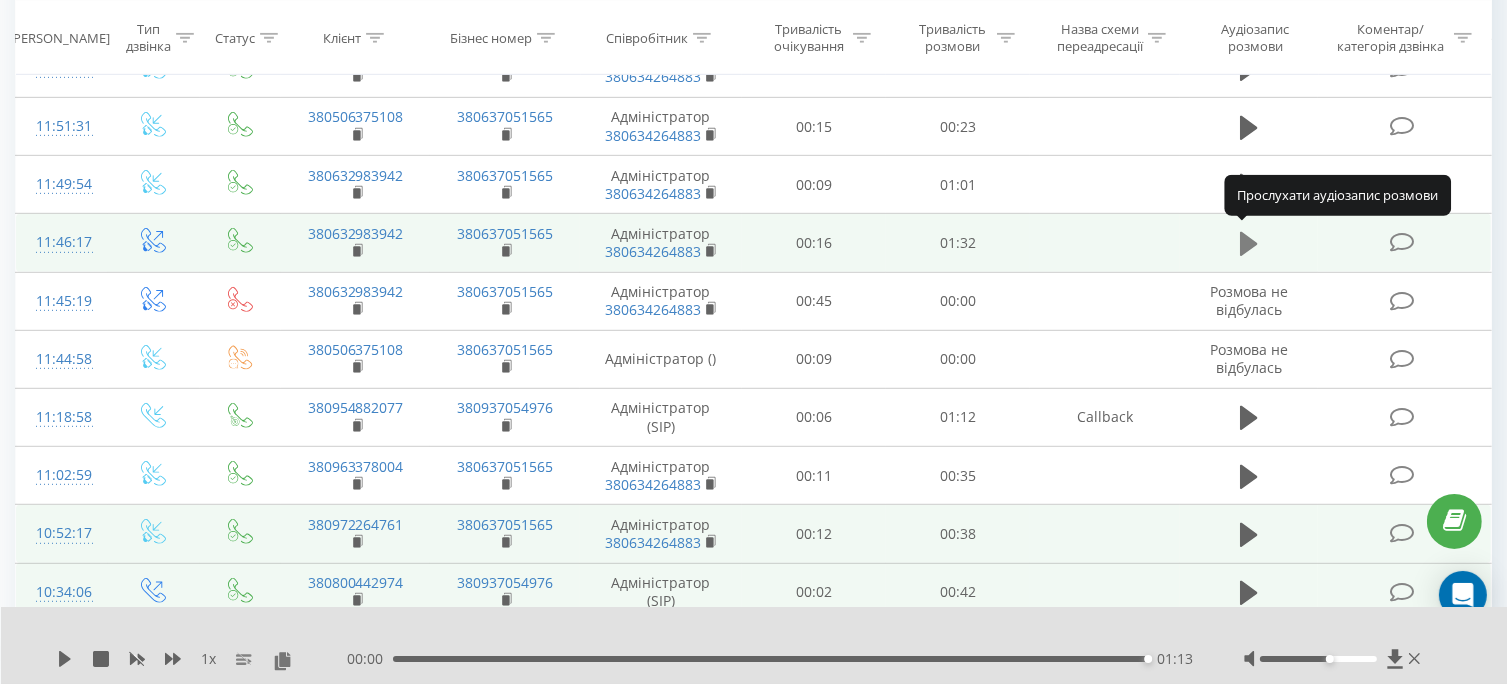 click 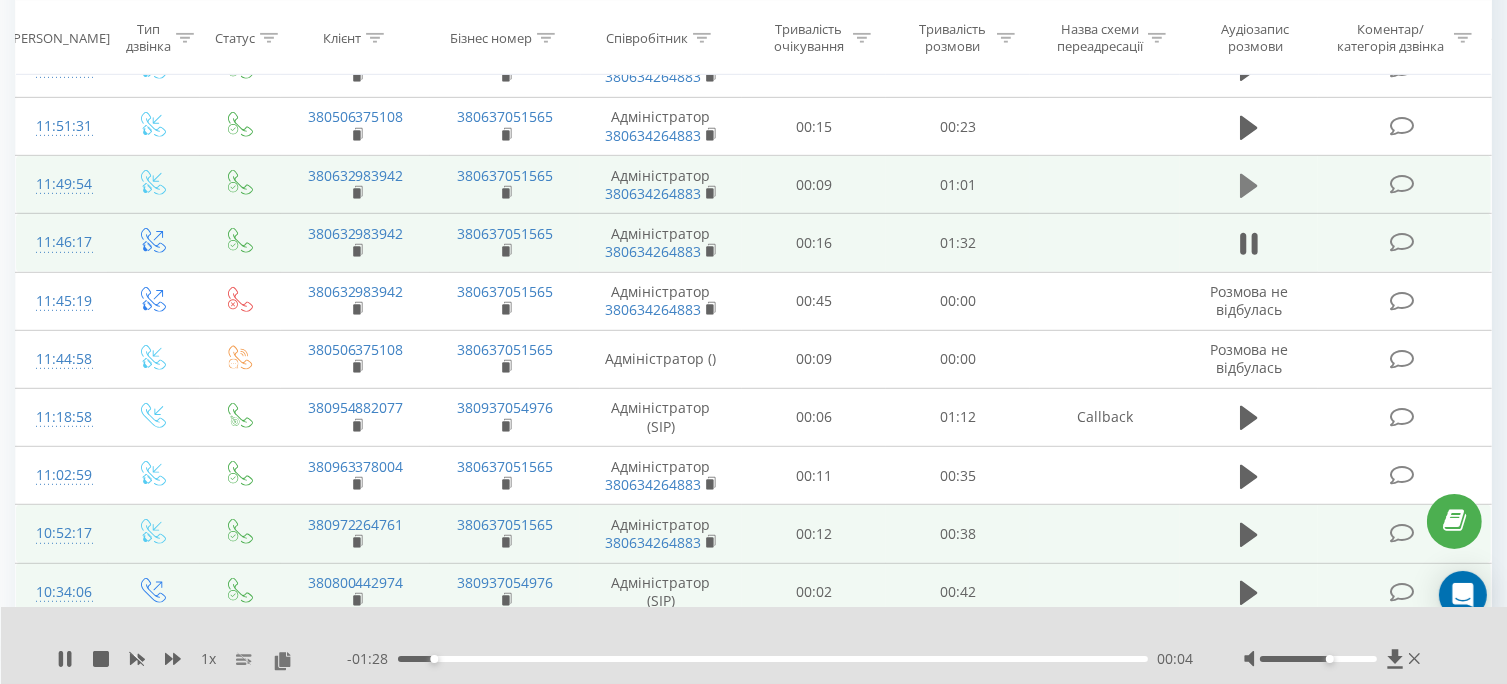 click 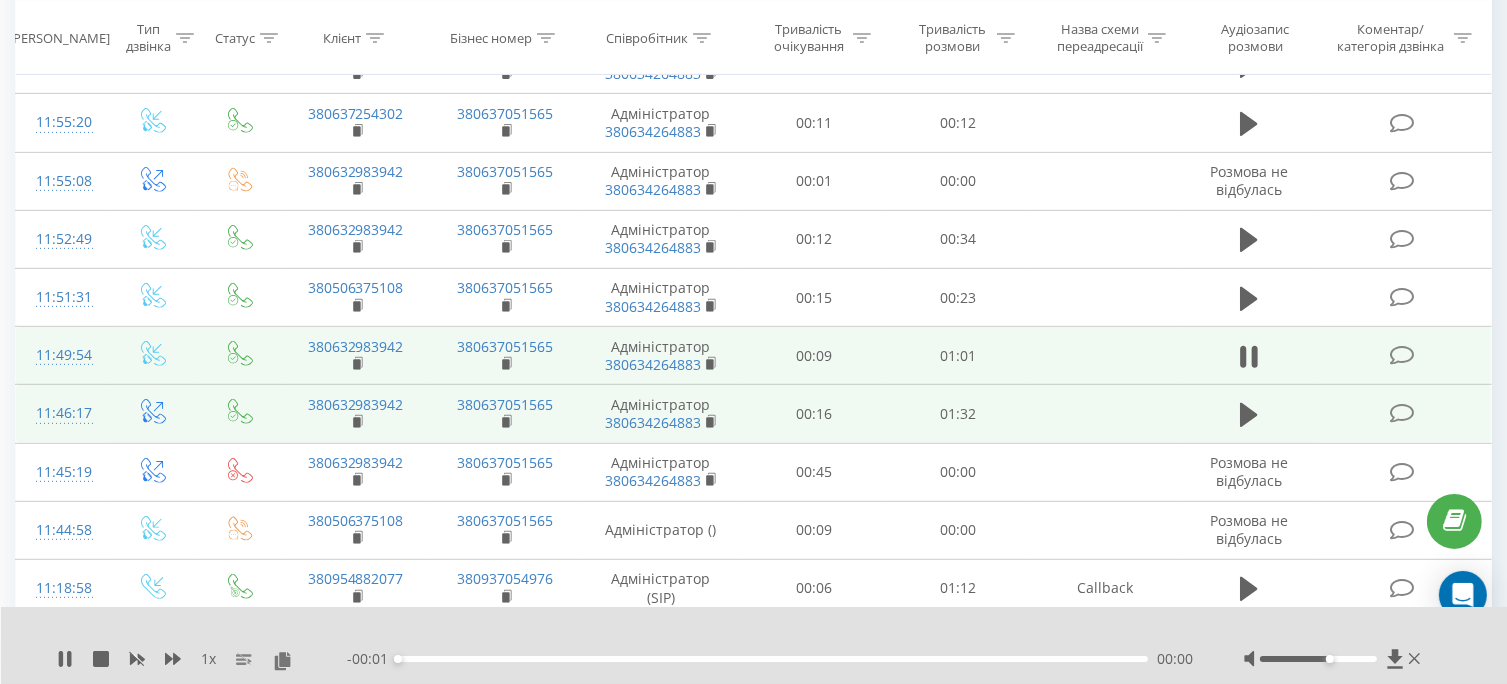 scroll, scrollTop: 816, scrollLeft: 0, axis: vertical 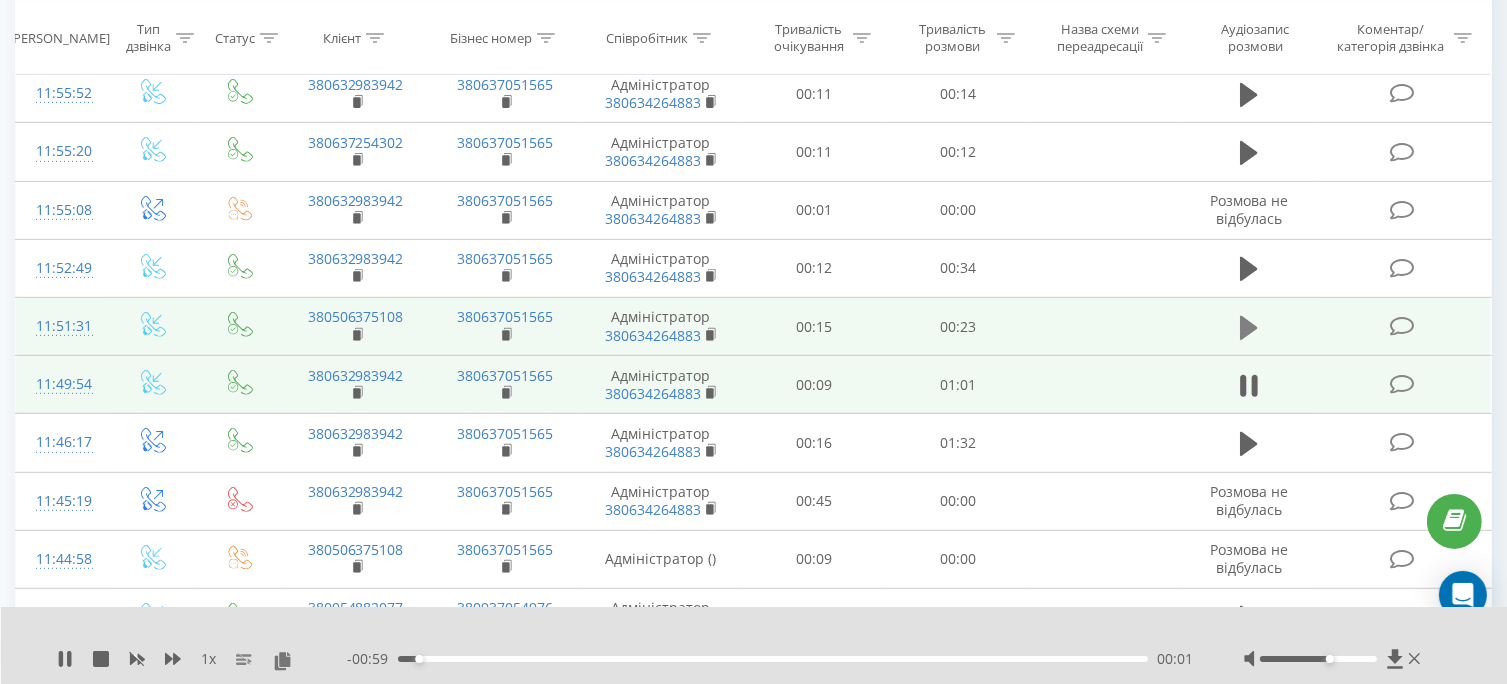 click 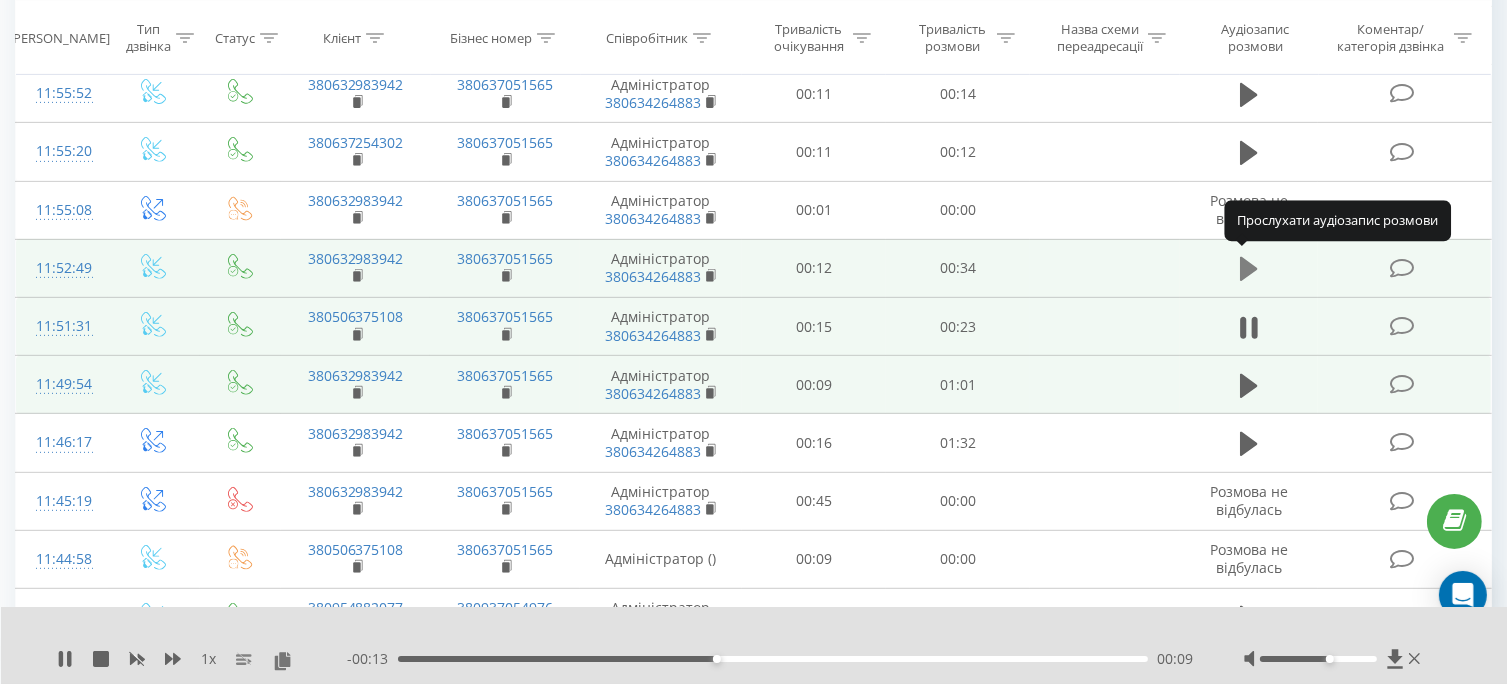 click 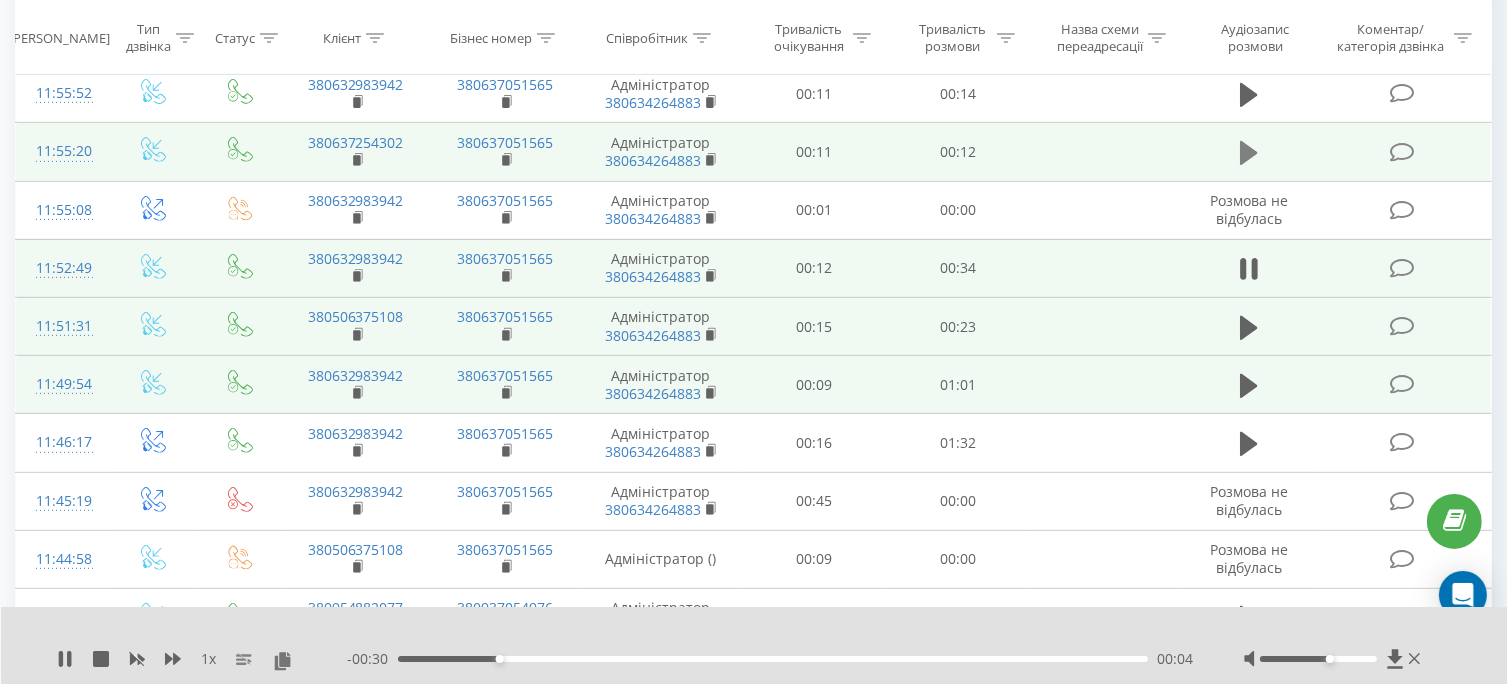 click 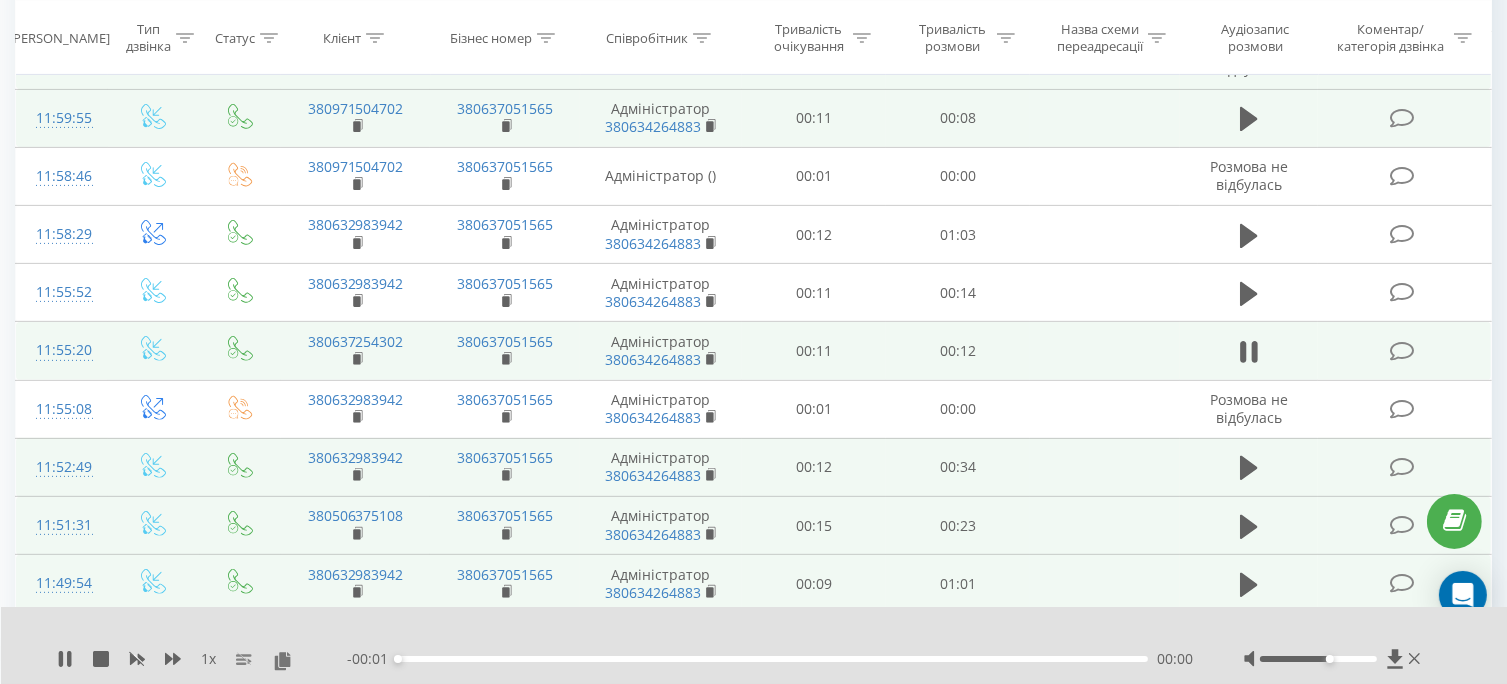 scroll, scrollTop: 516, scrollLeft: 0, axis: vertical 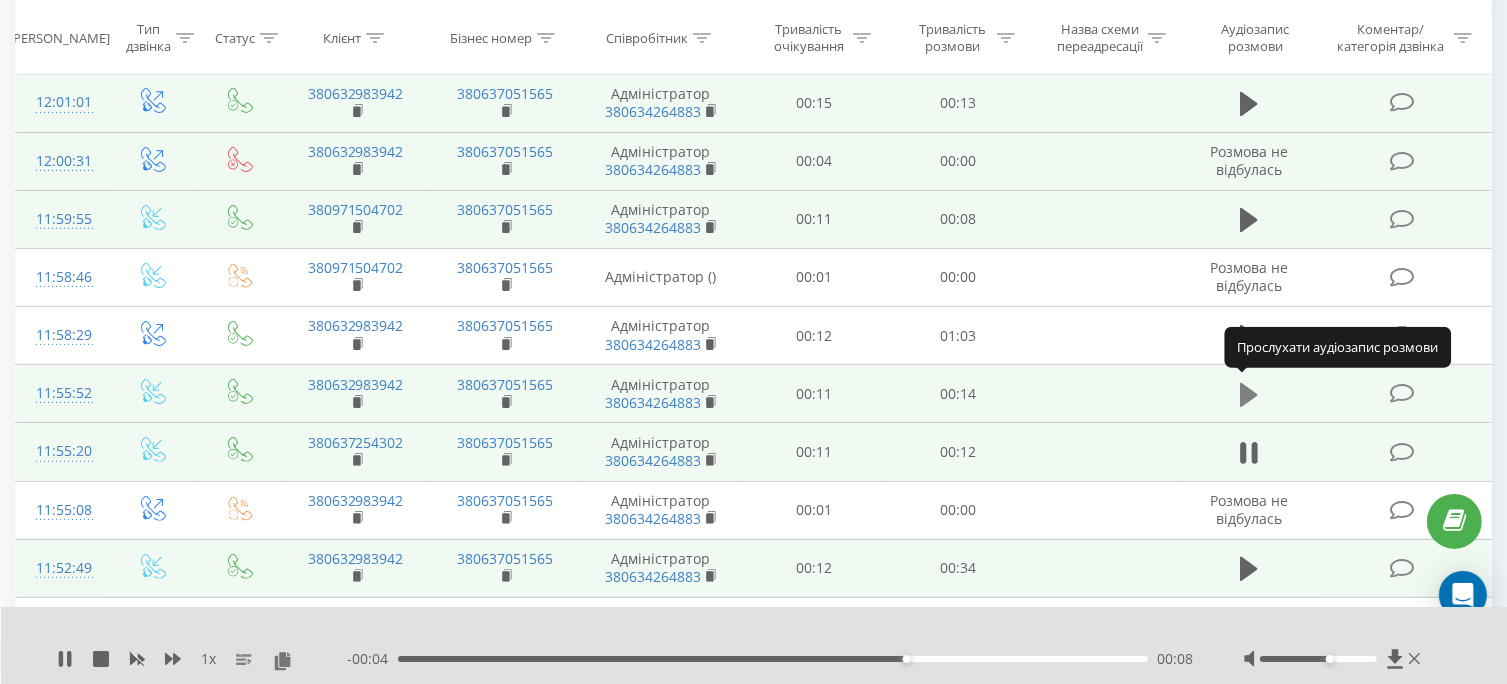 click 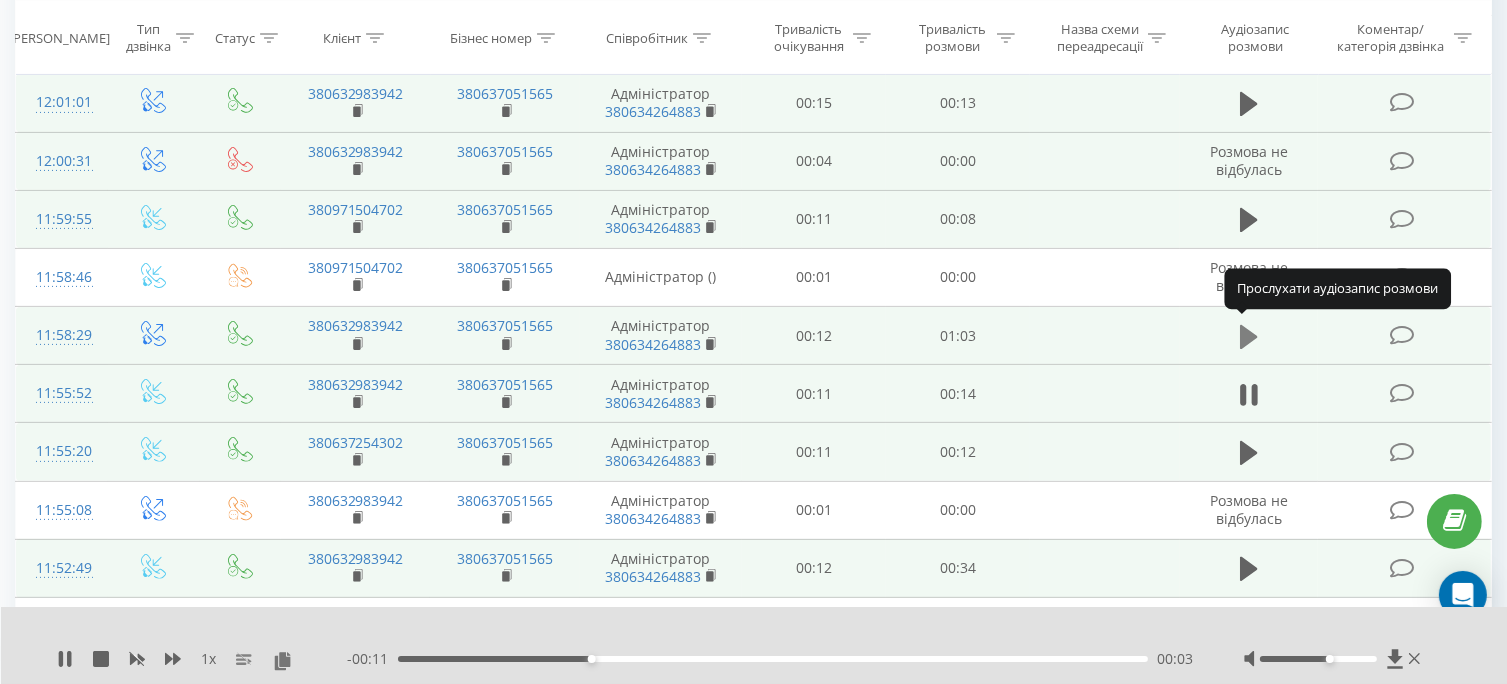 click 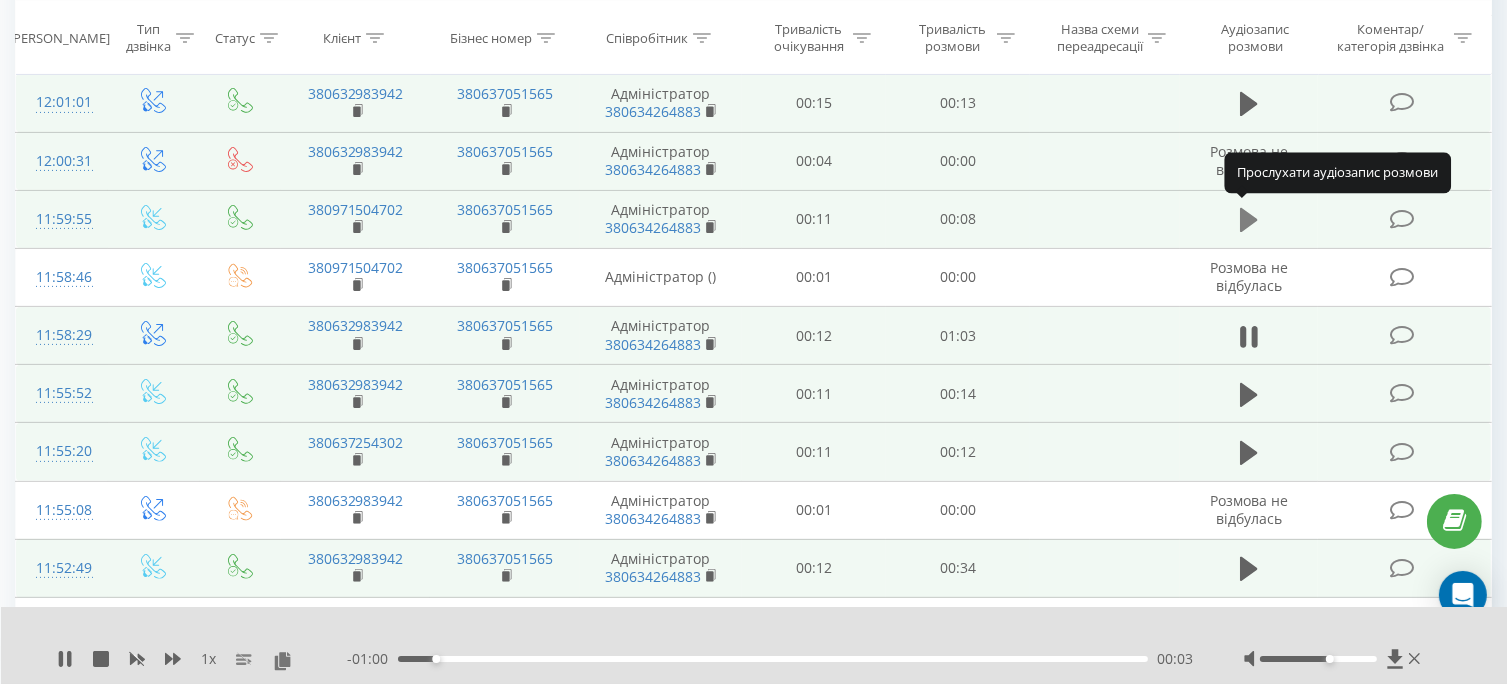 click 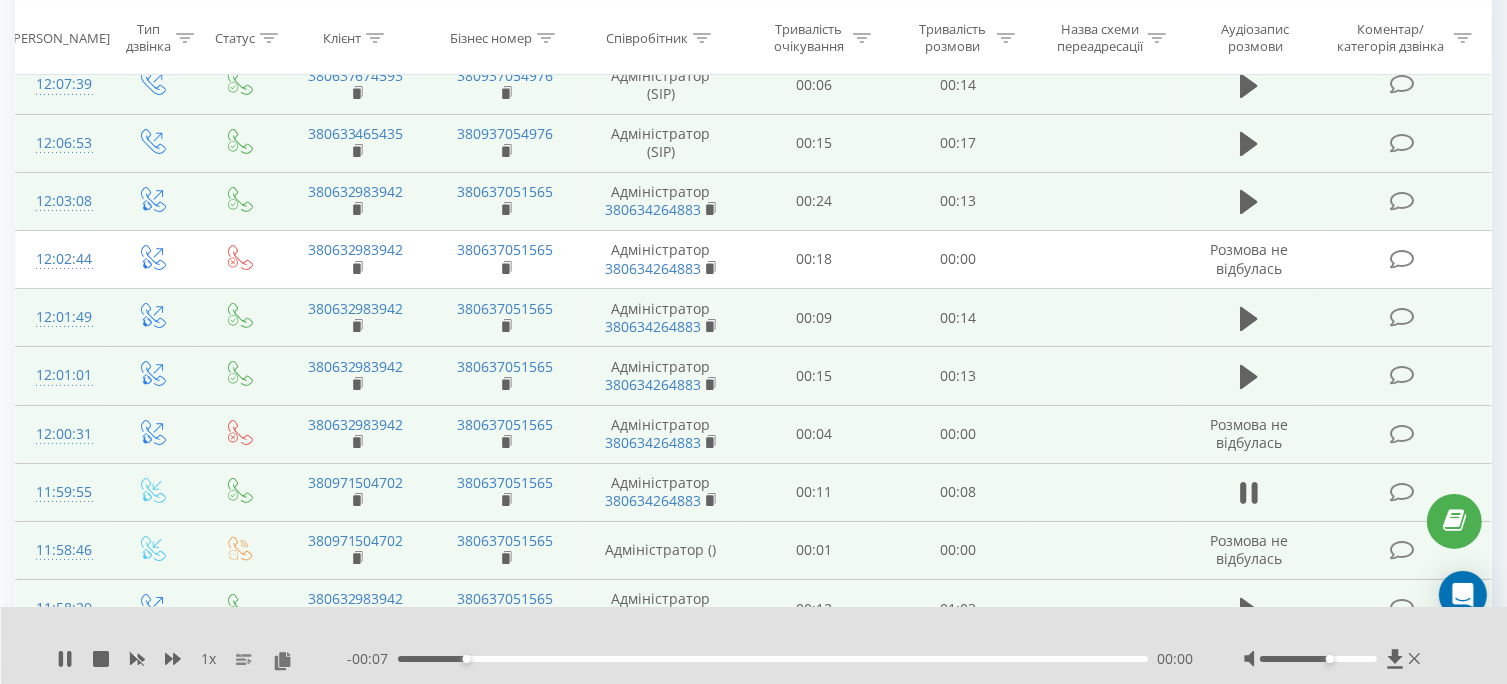scroll, scrollTop: 216, scrollLeft: 0, axis: vertical 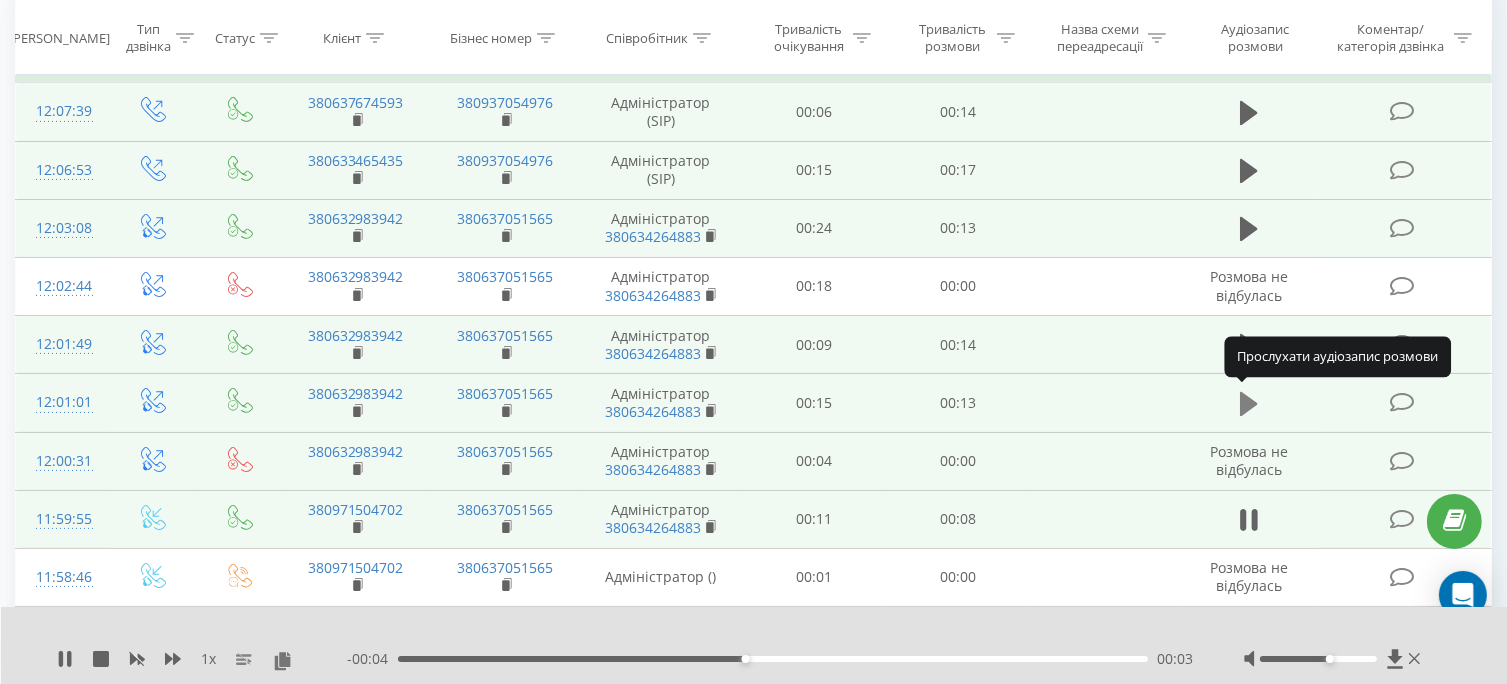 click 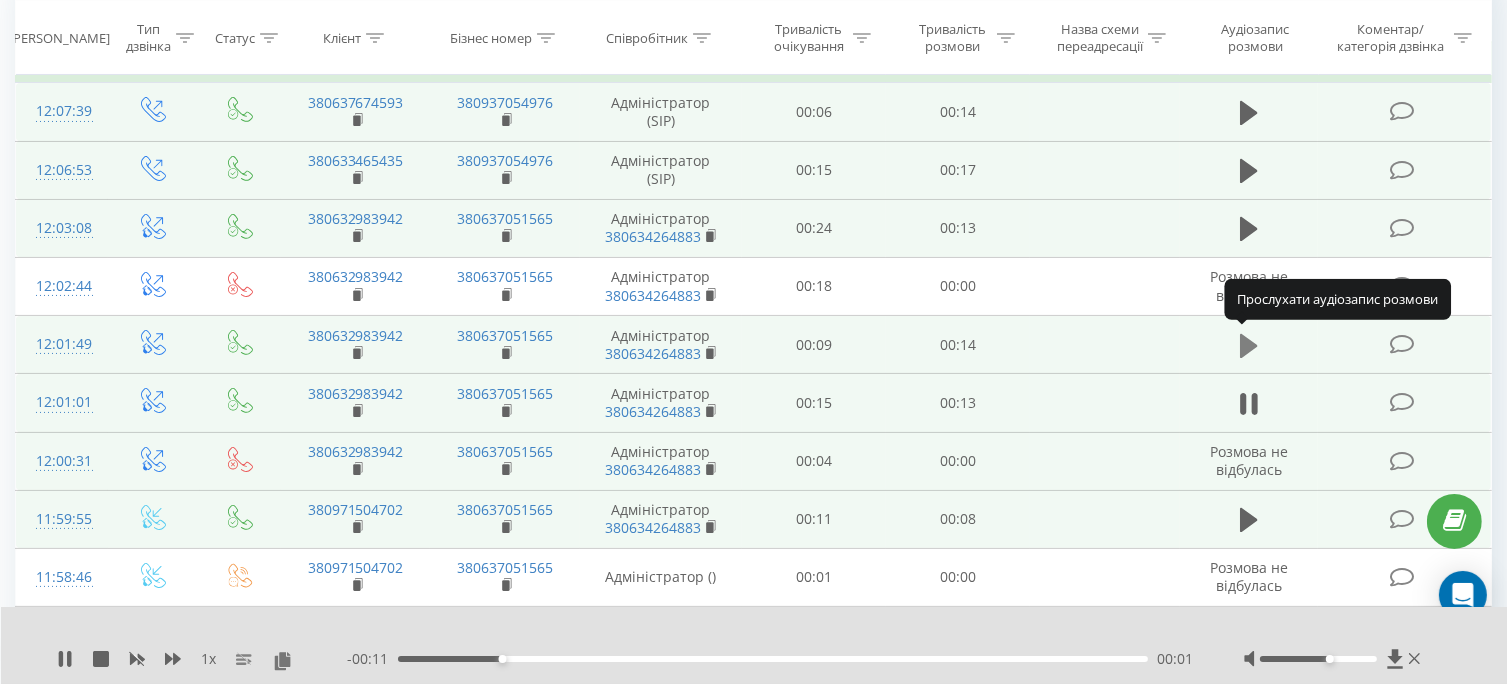 click 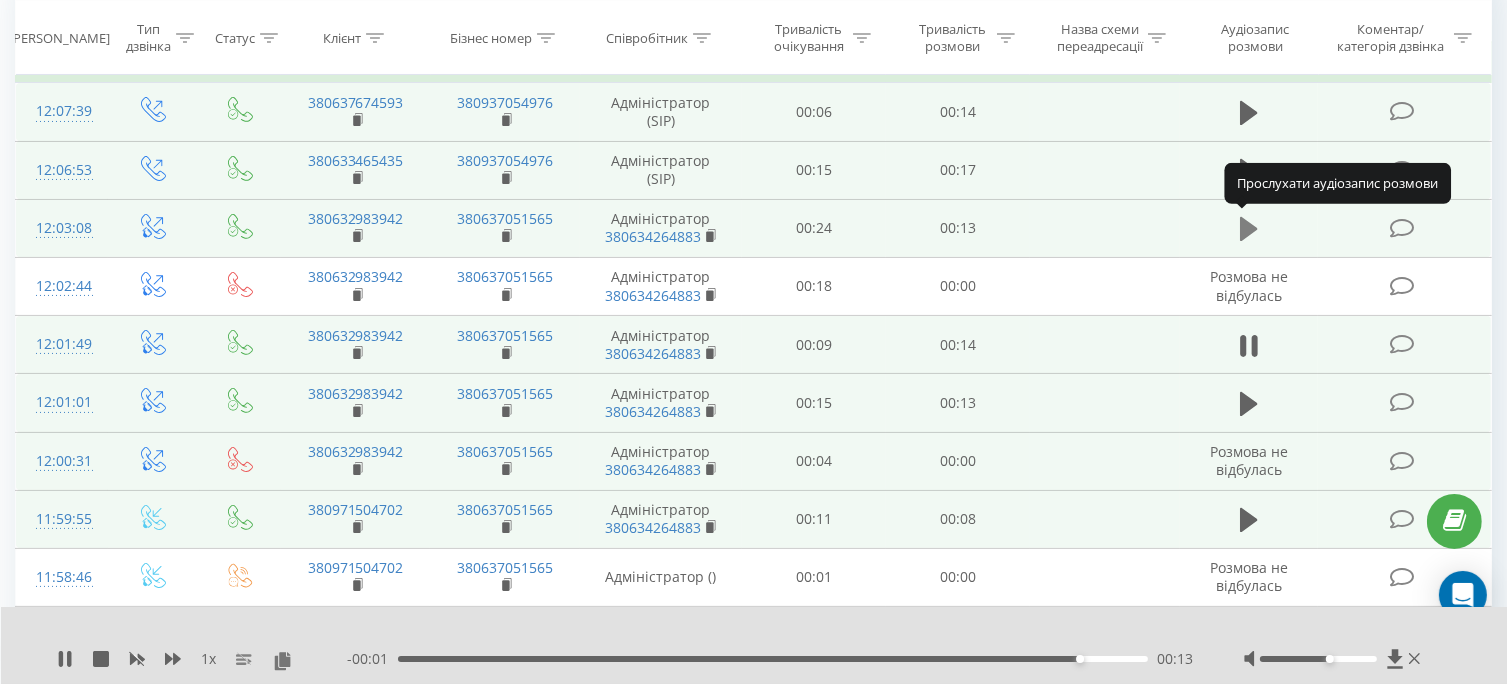 click 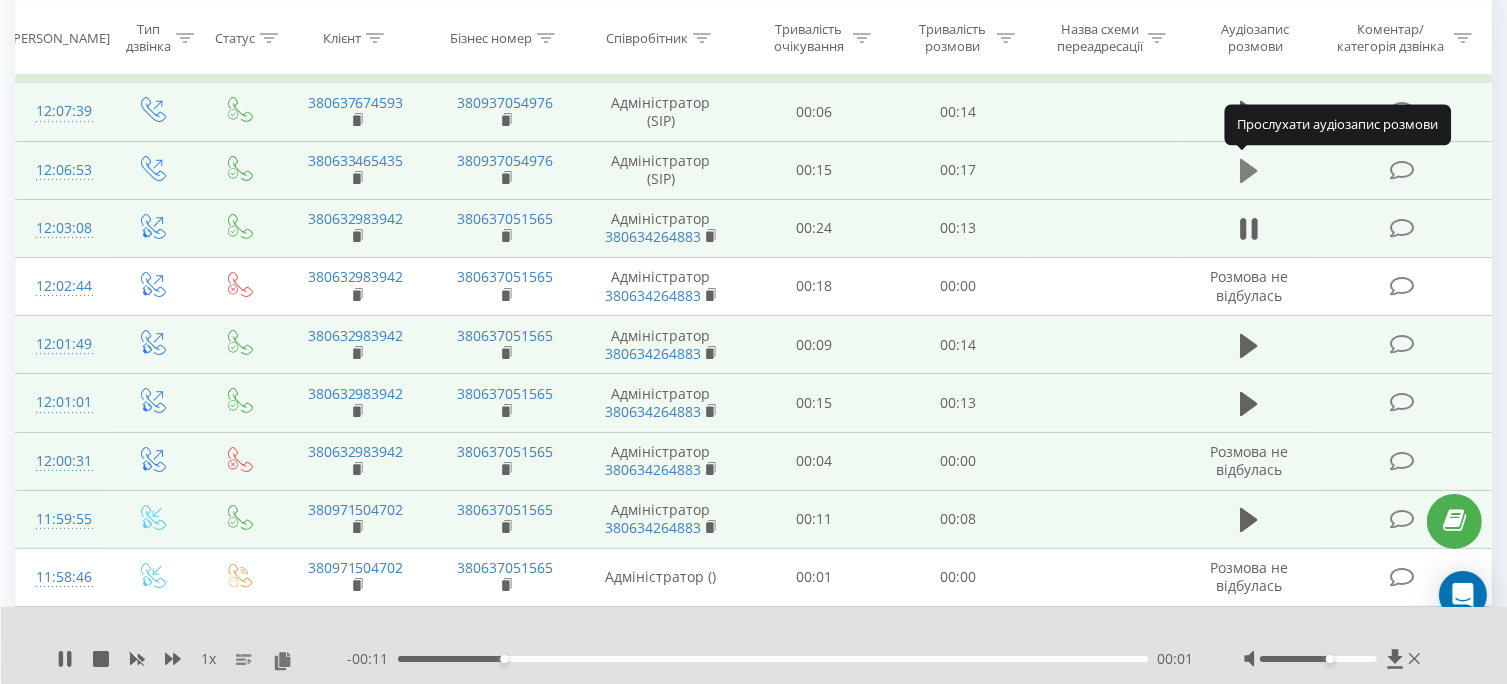 click 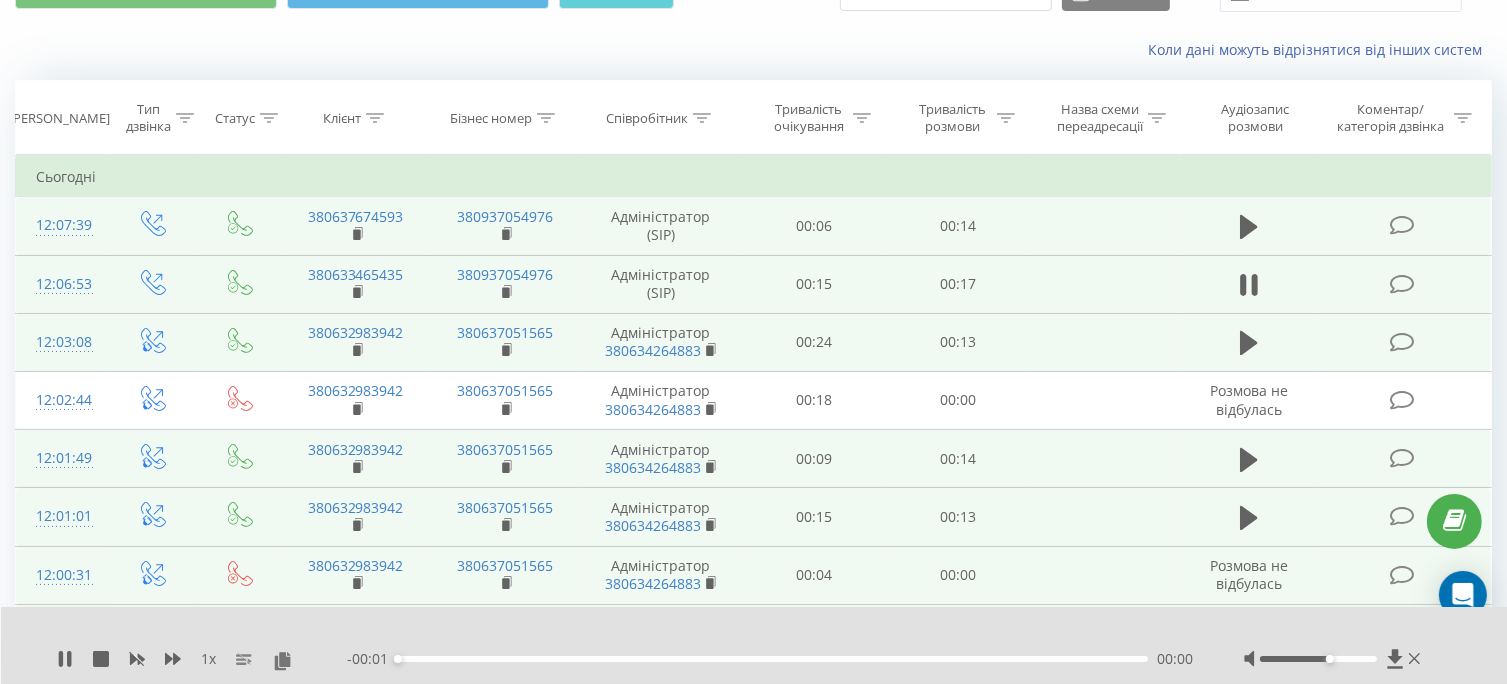 scroll, scrollTop: 16, scrollLeft: 0, axis: vertical 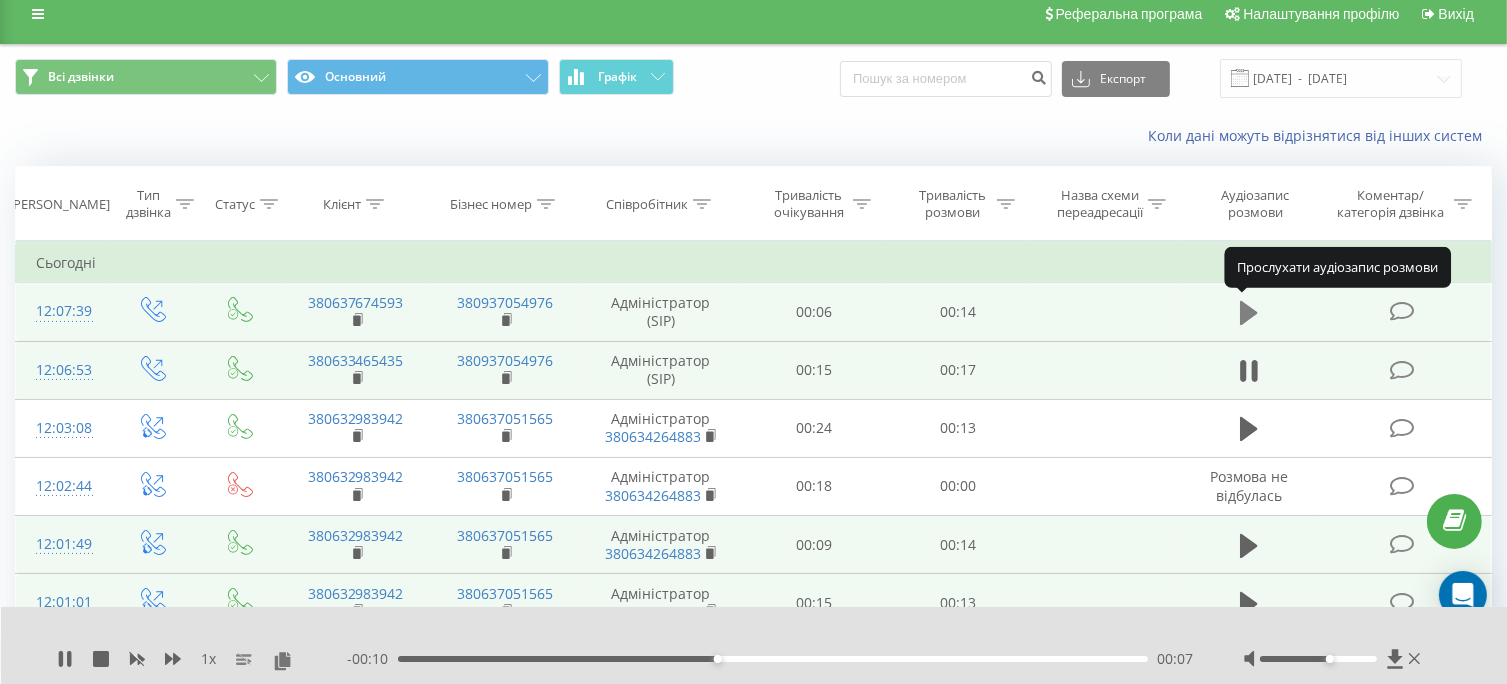 click 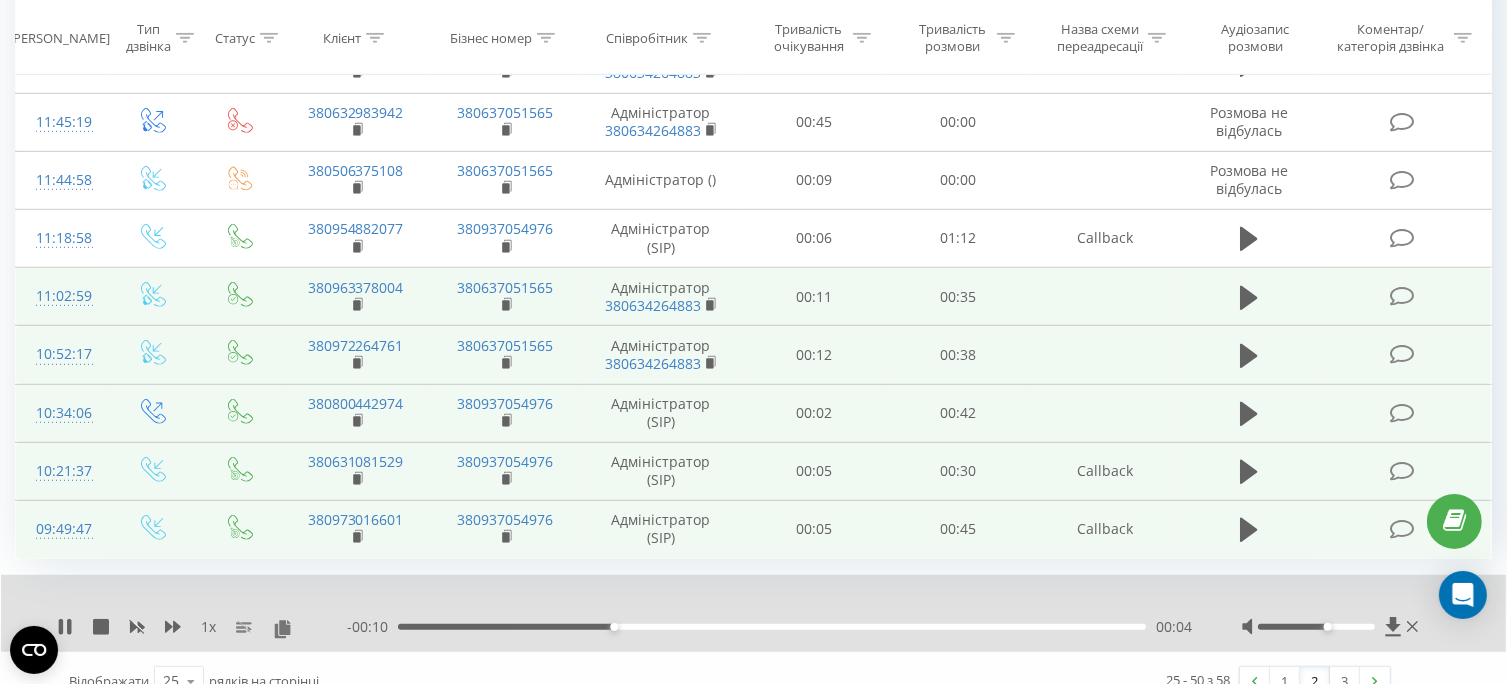 scroll, scrollTop: 1216, scrollLeft: 0, axis: vertical 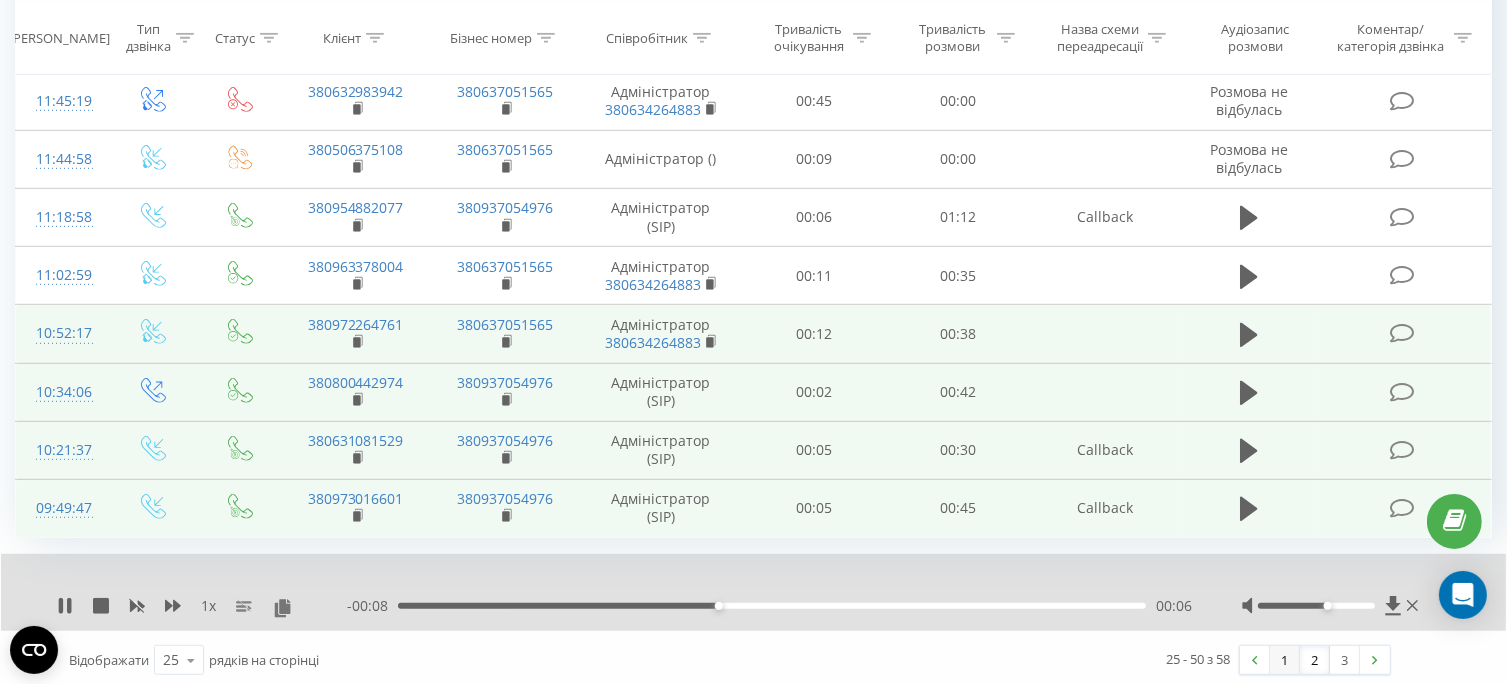 click on "1" at bounding box center (1285, 660) 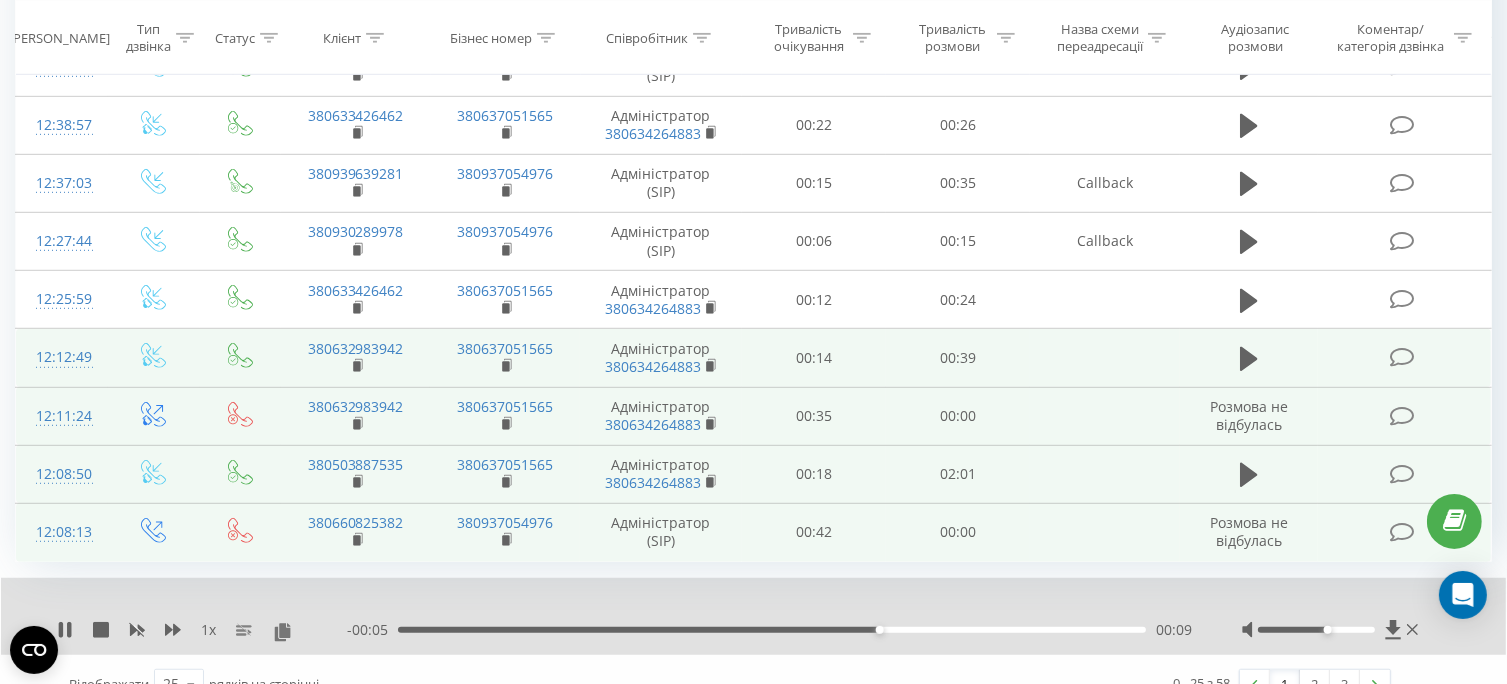 scroll, scrollTop: 1216, scrollLeft: 0, axis: vertical 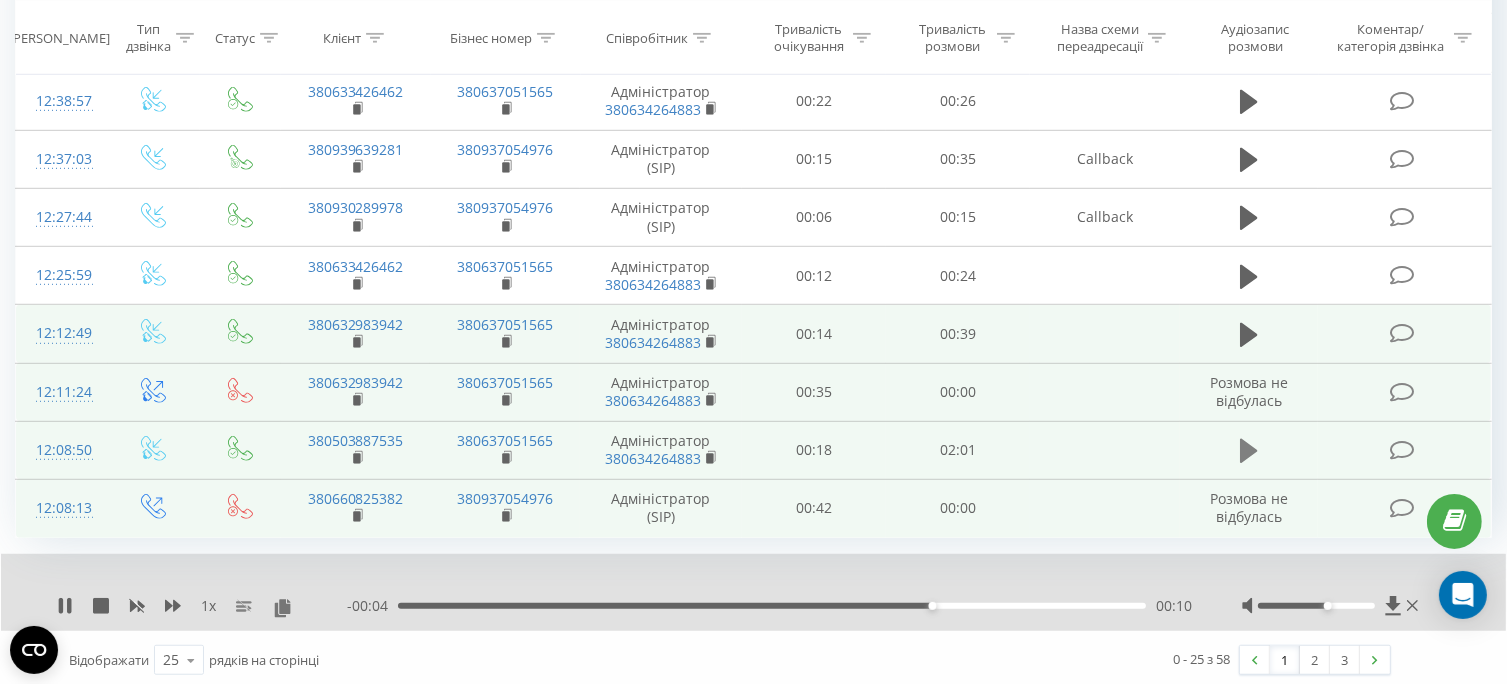 click 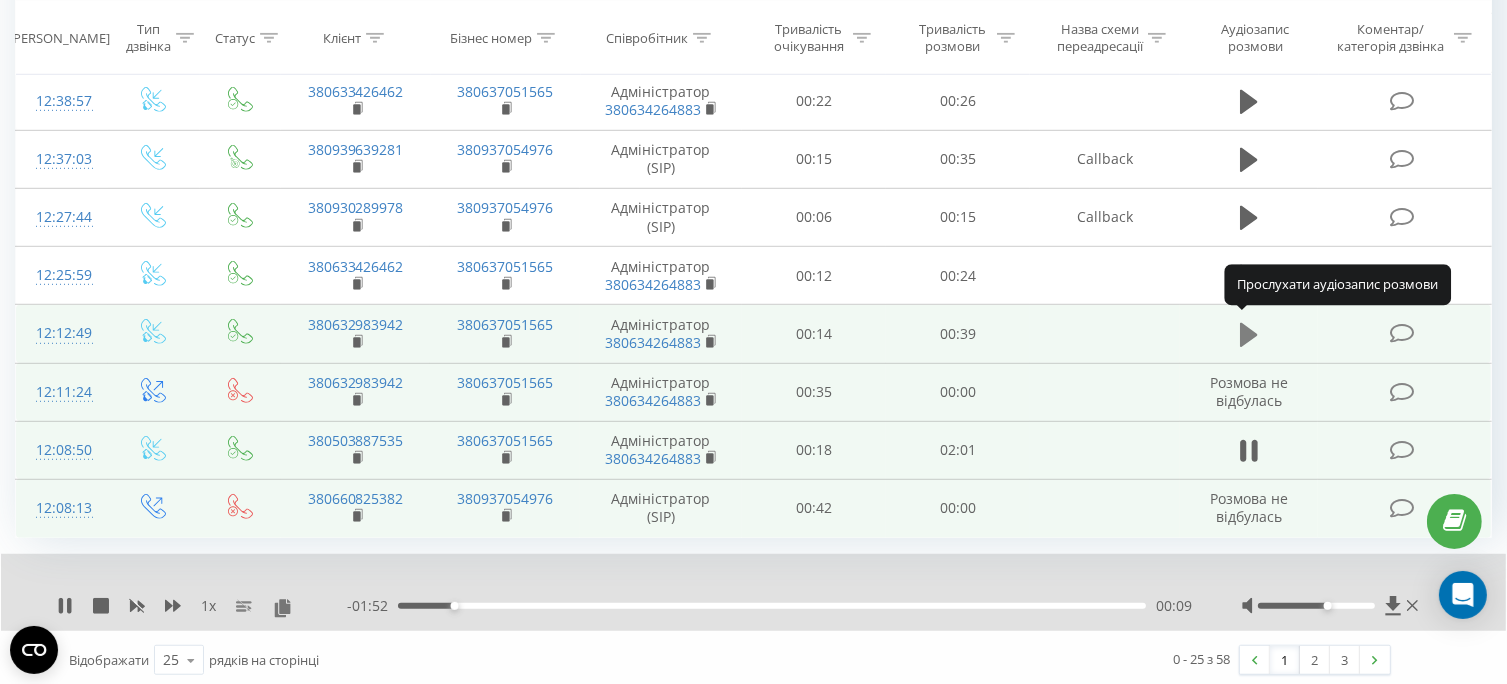 click 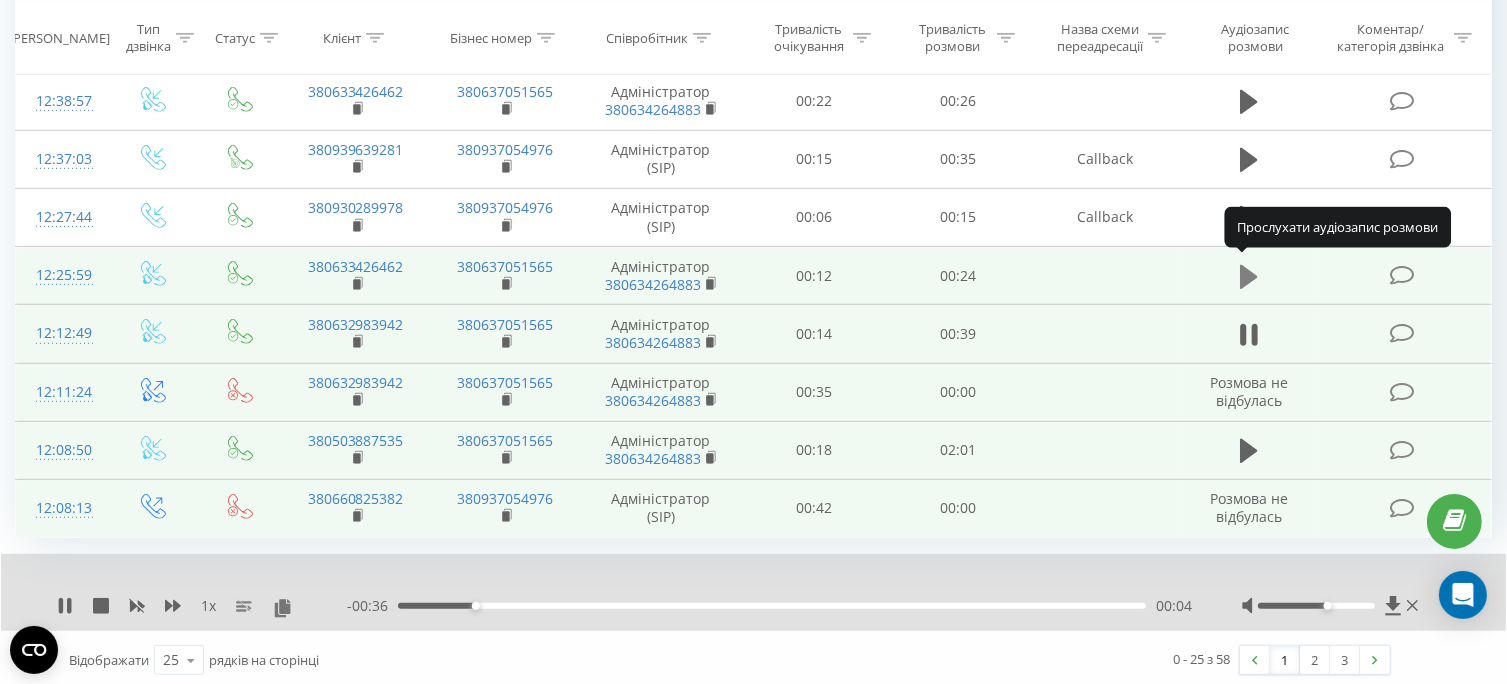 click 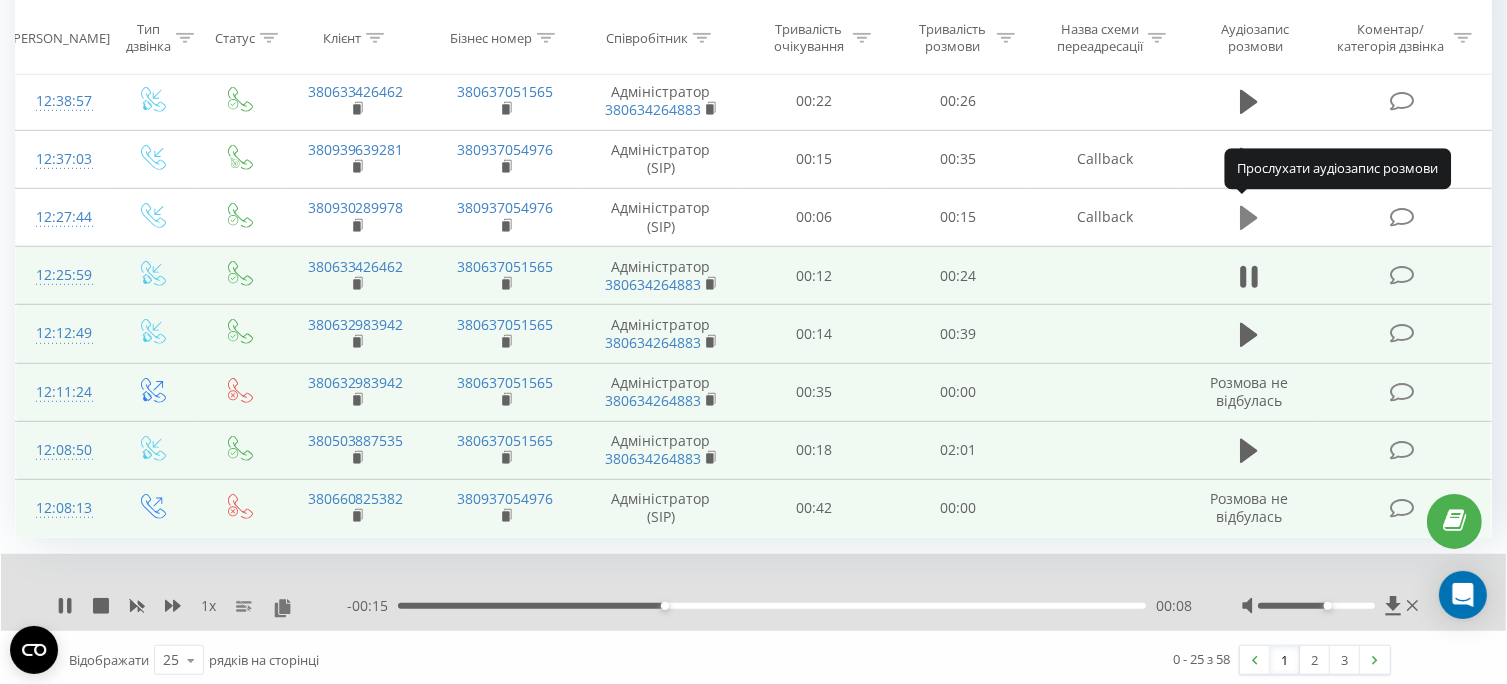click 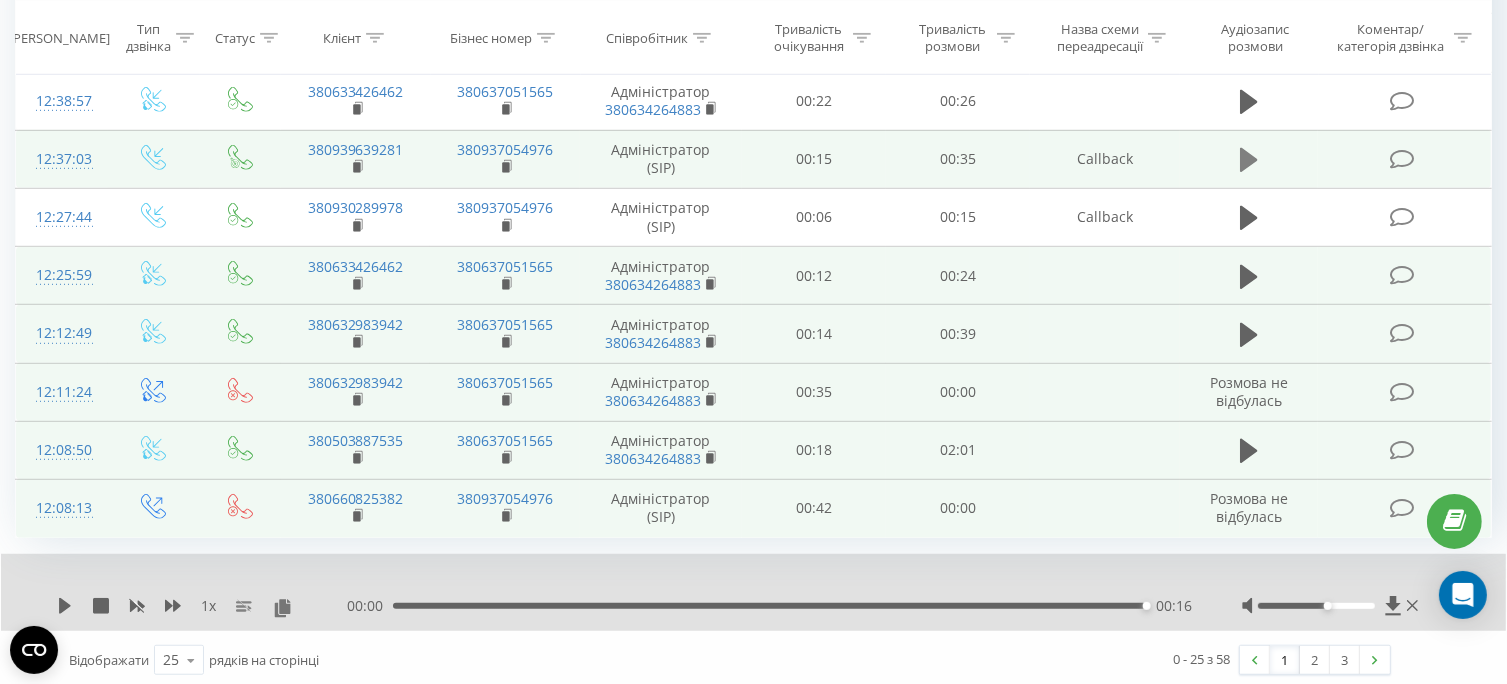 click at bounding box center [1249, 160] 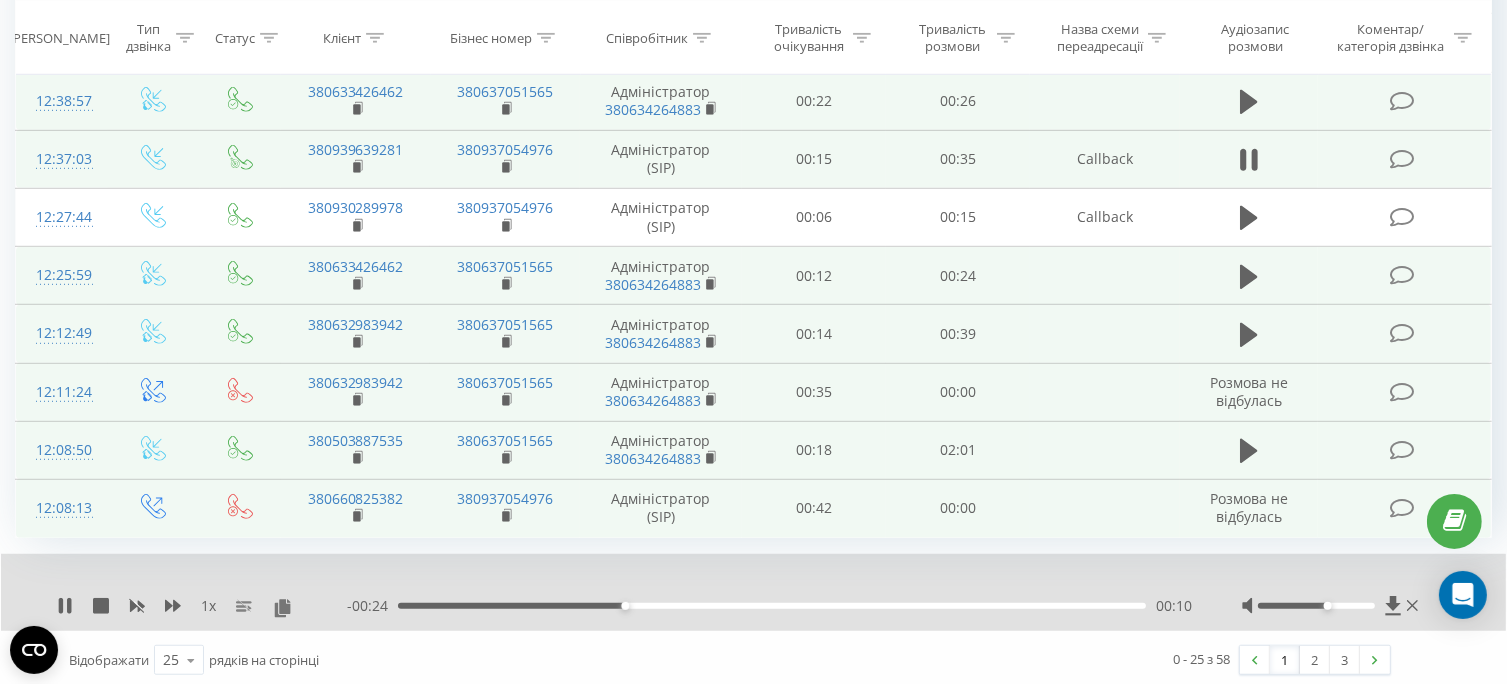 click at bounding box center (1249, 101) 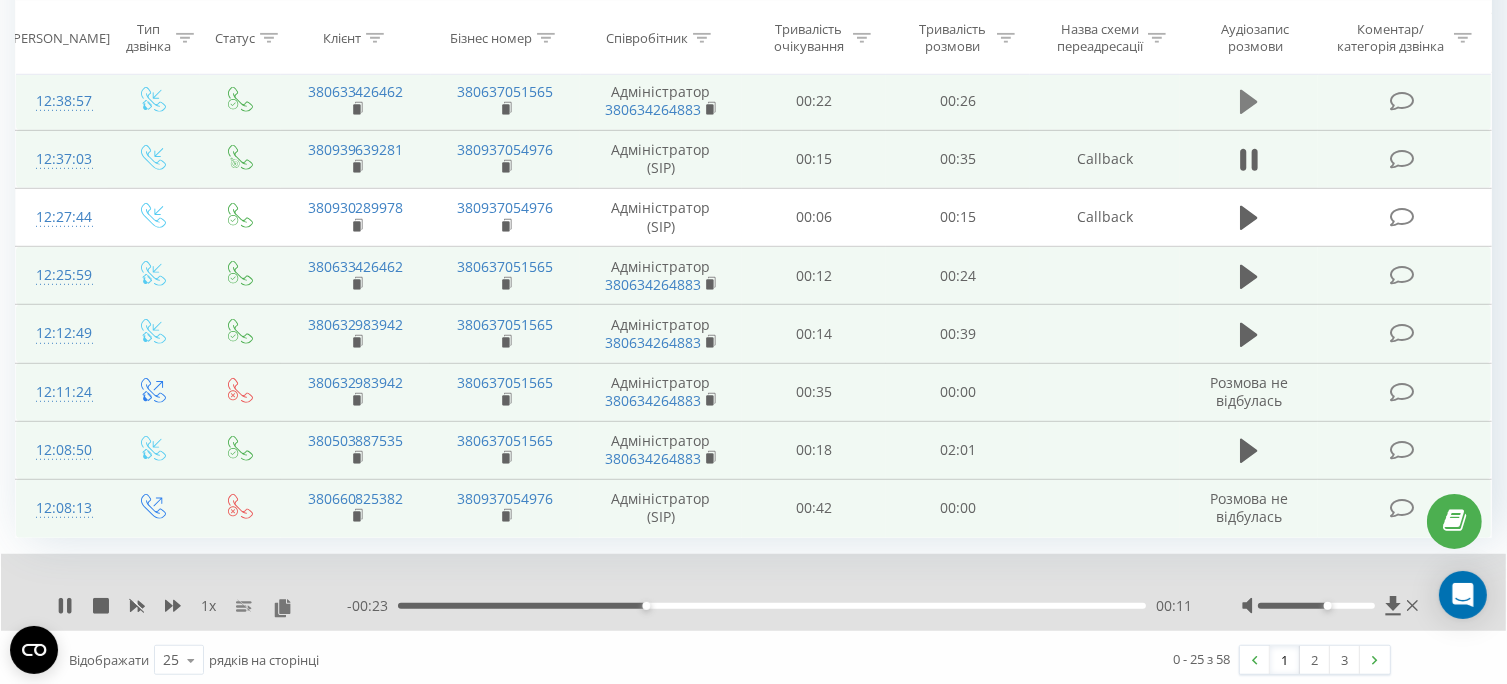 click 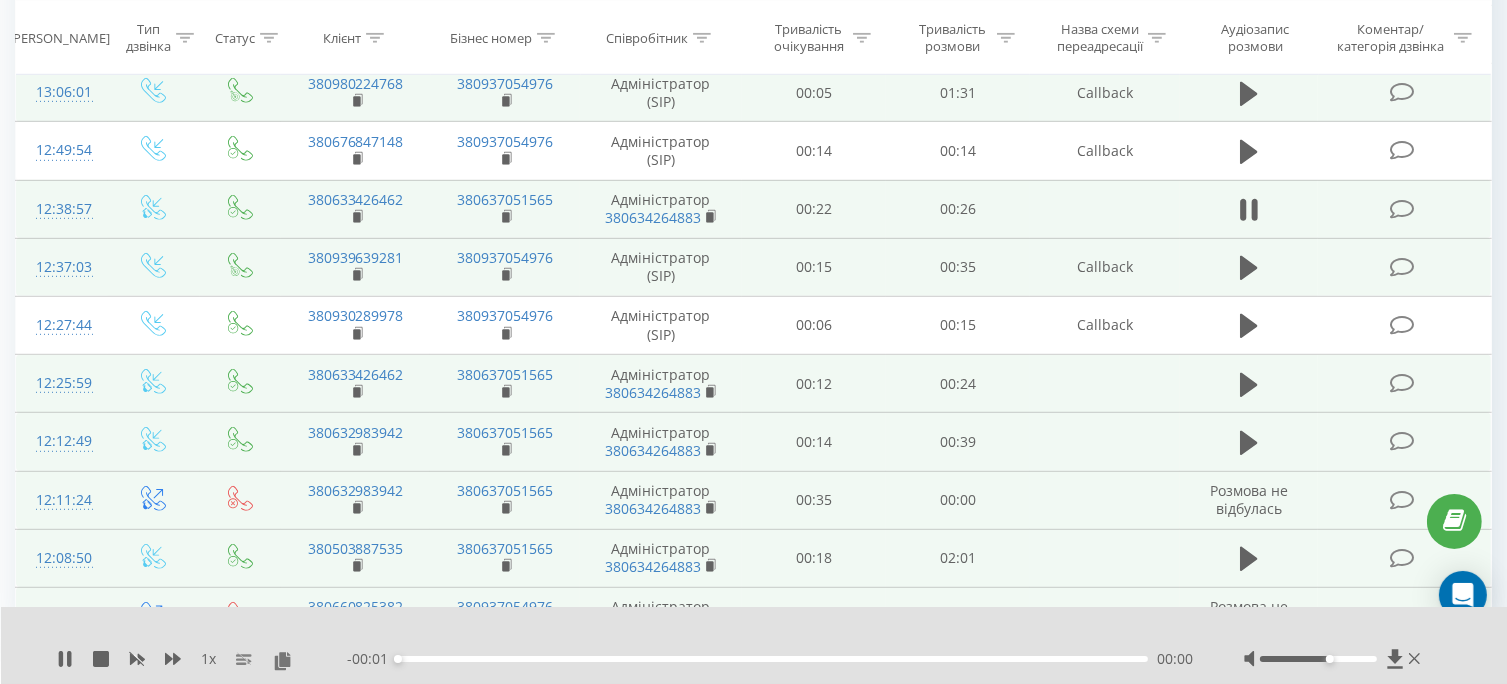 scroll, scrollTop: 1016, scrollLeft: 0, axis: vertical 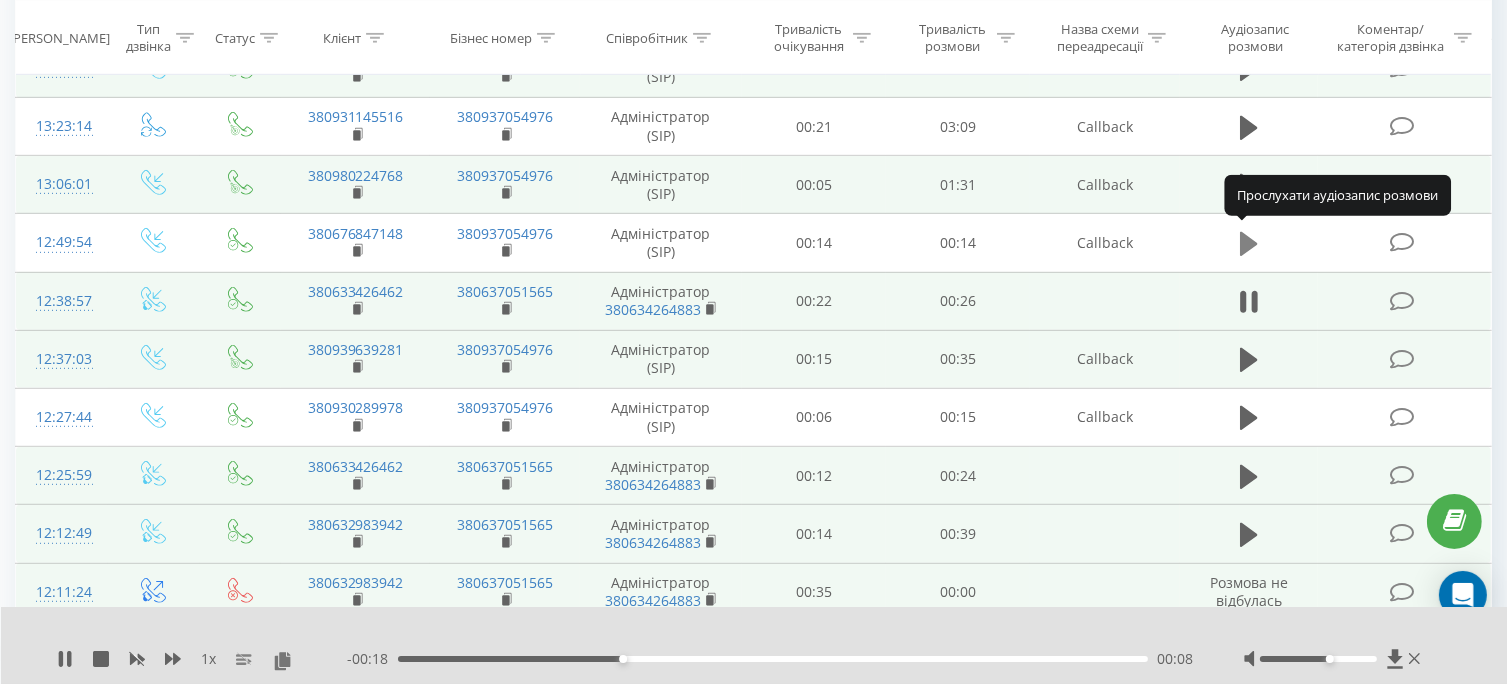 click 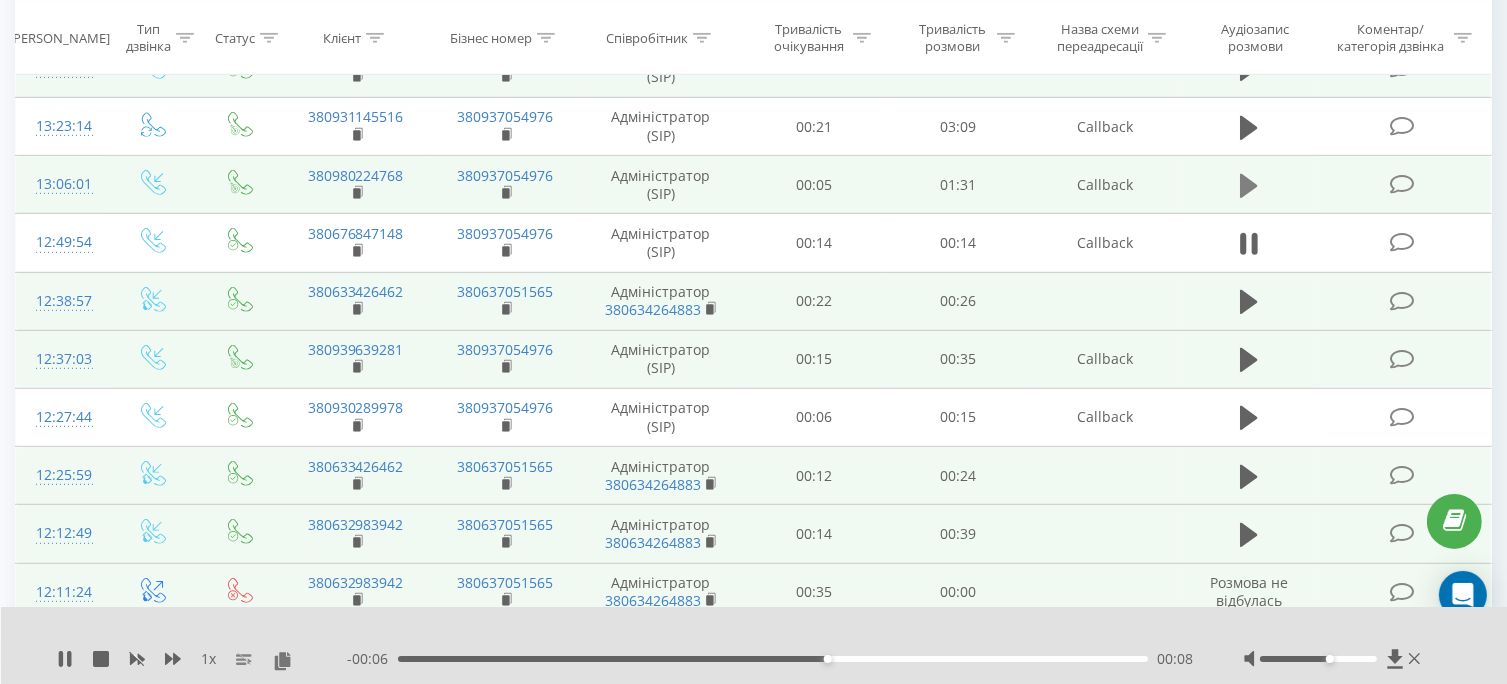 click 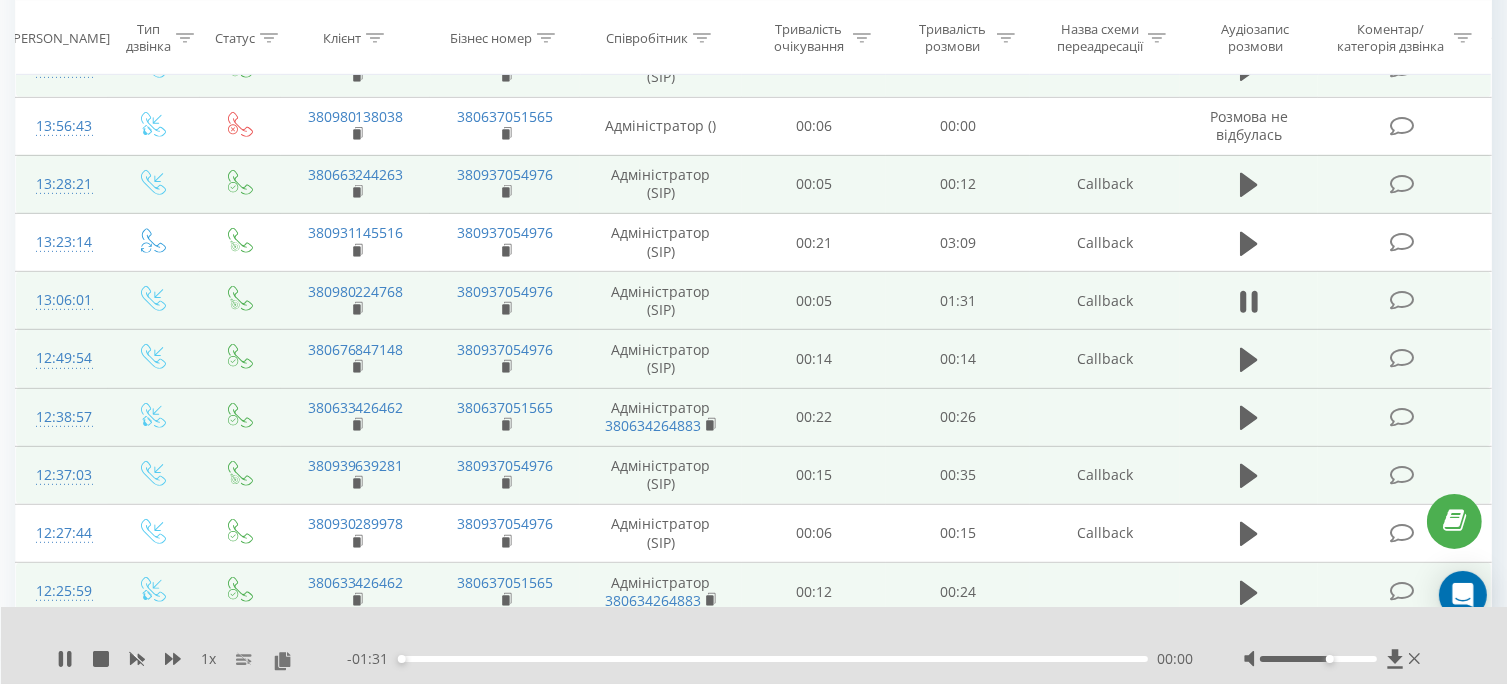 scroll, scrollTop: 816, scrollLeft: 0, axis: vertical 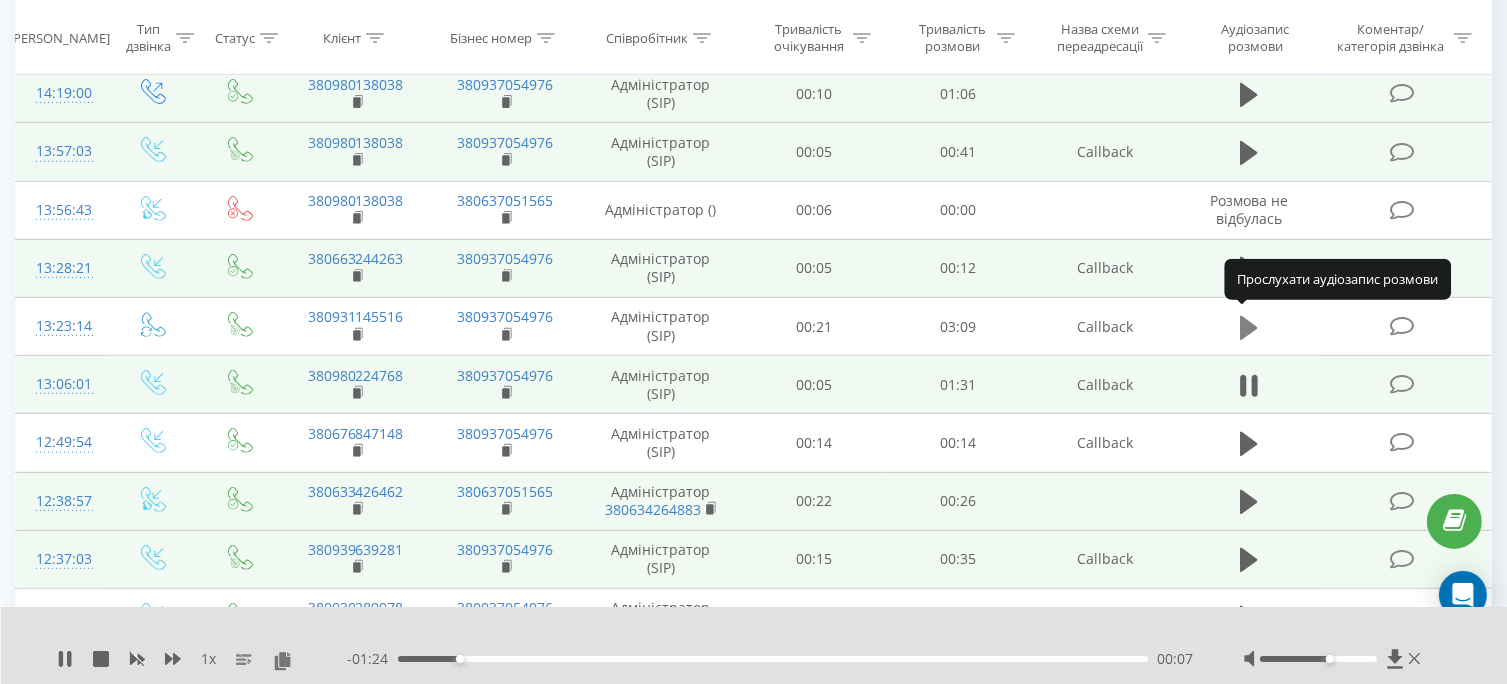 click 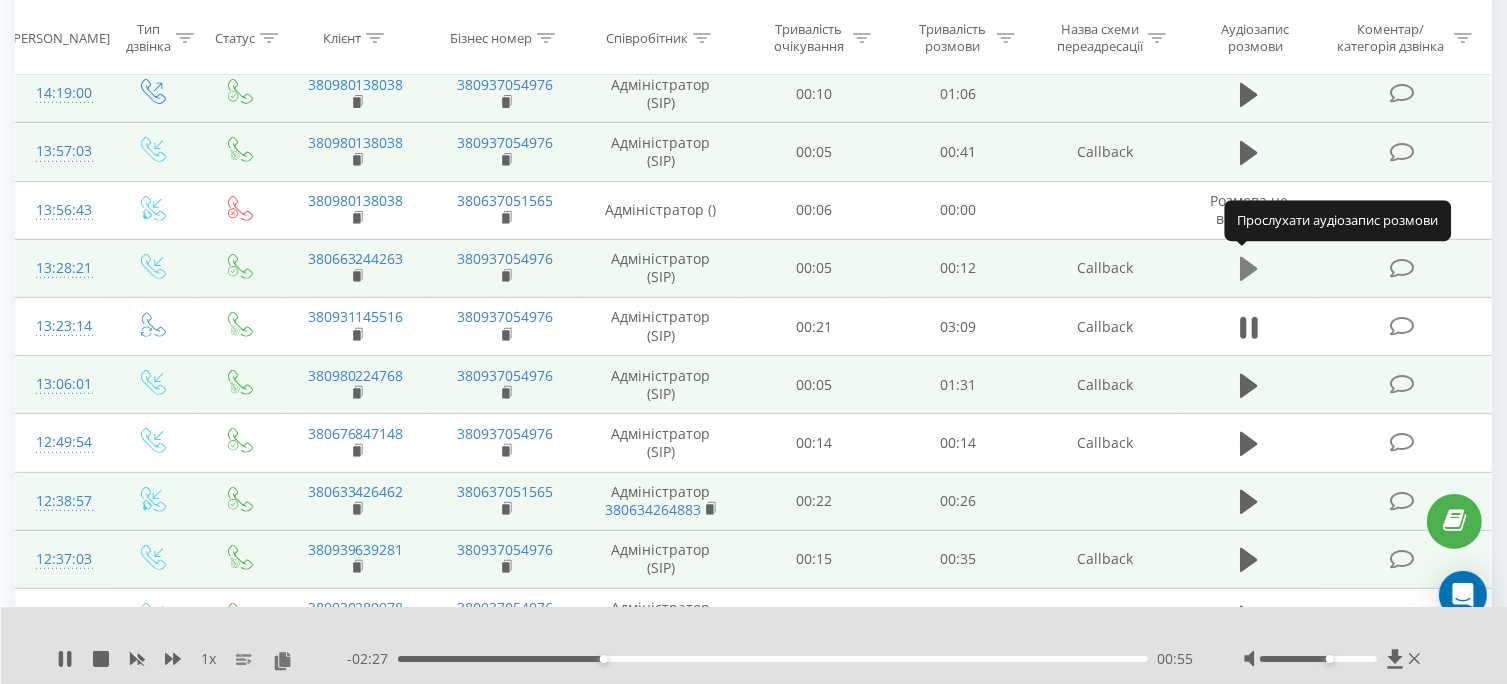 click 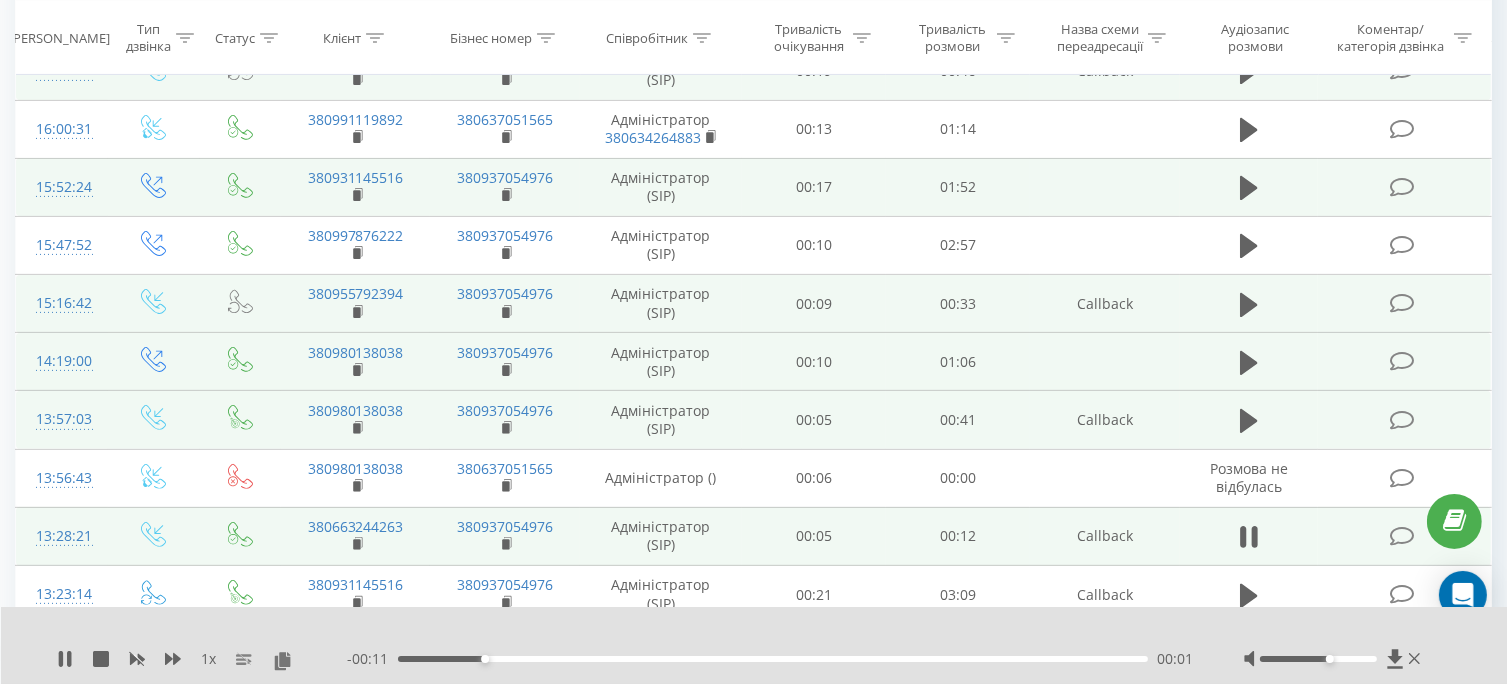 scroll, scrollTop: 516, scrollLeft: 0, axis: vertical 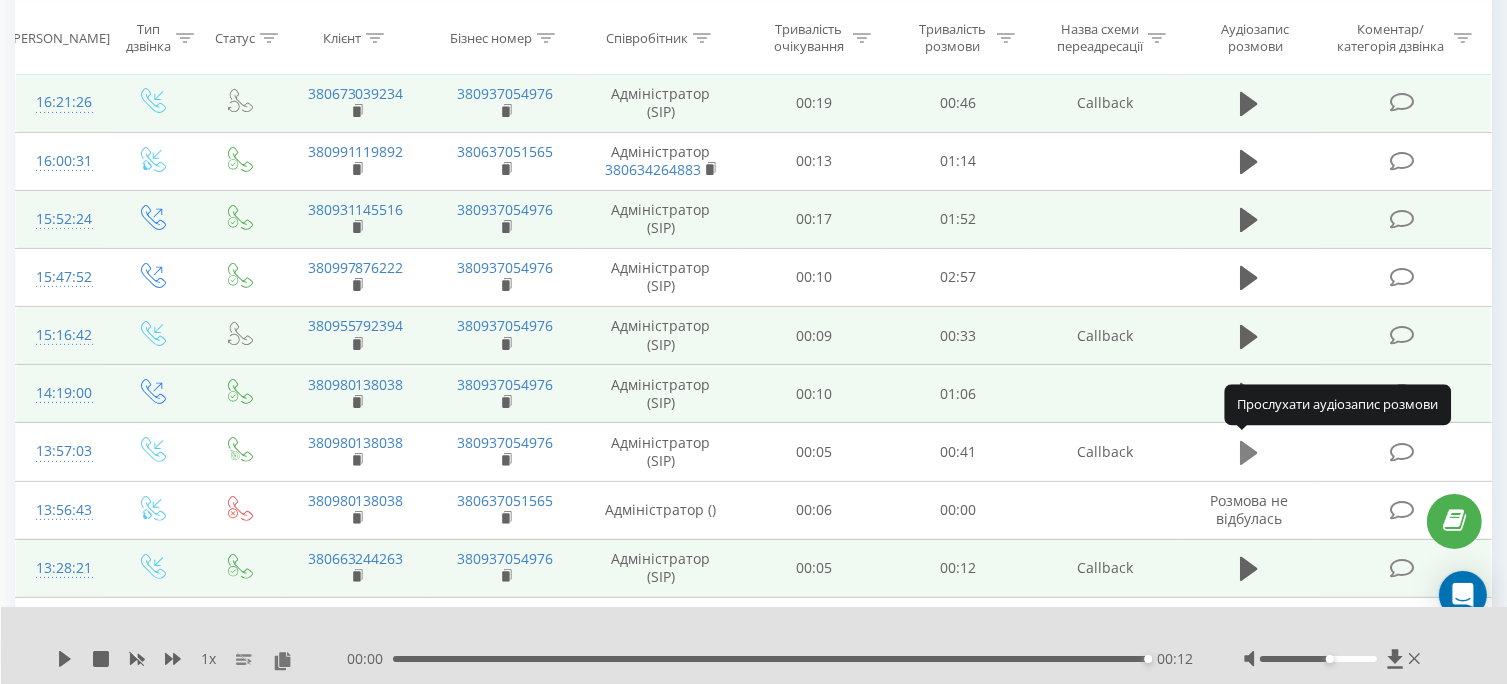 click 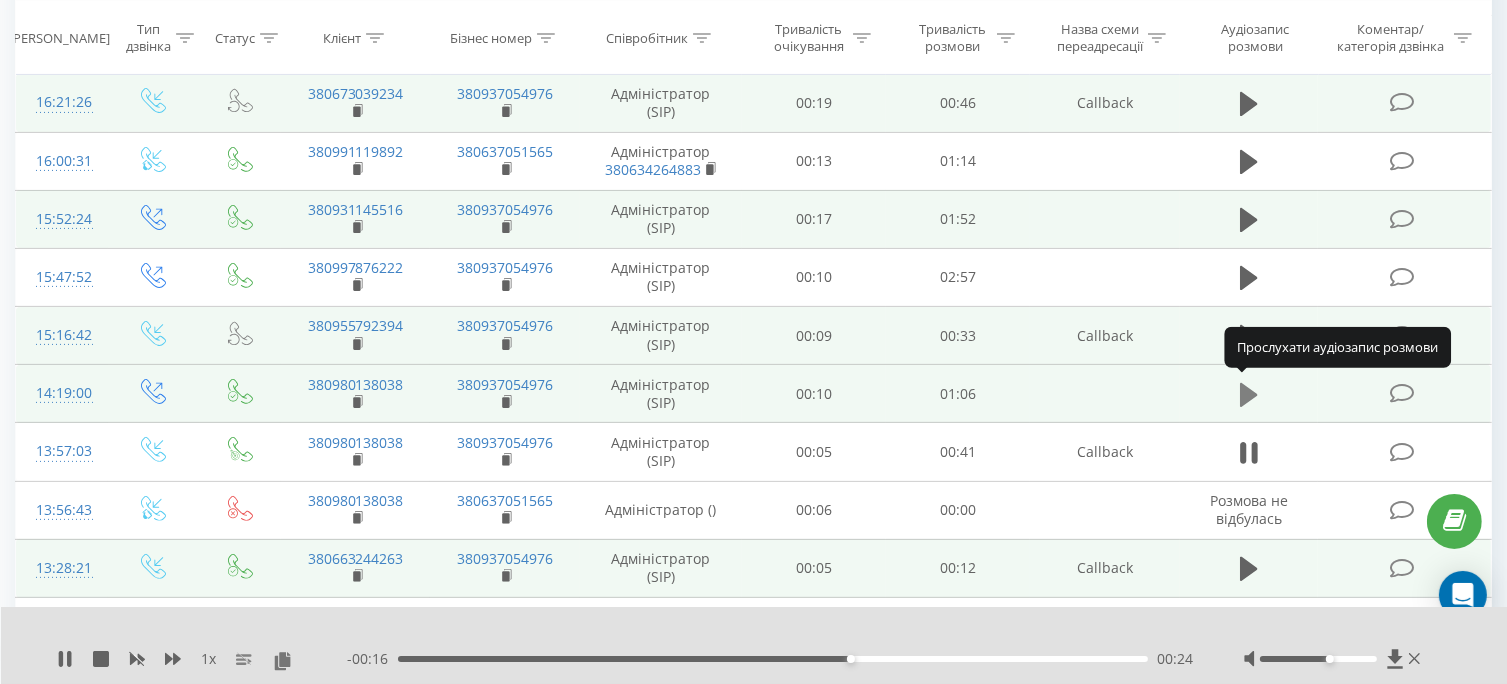 click 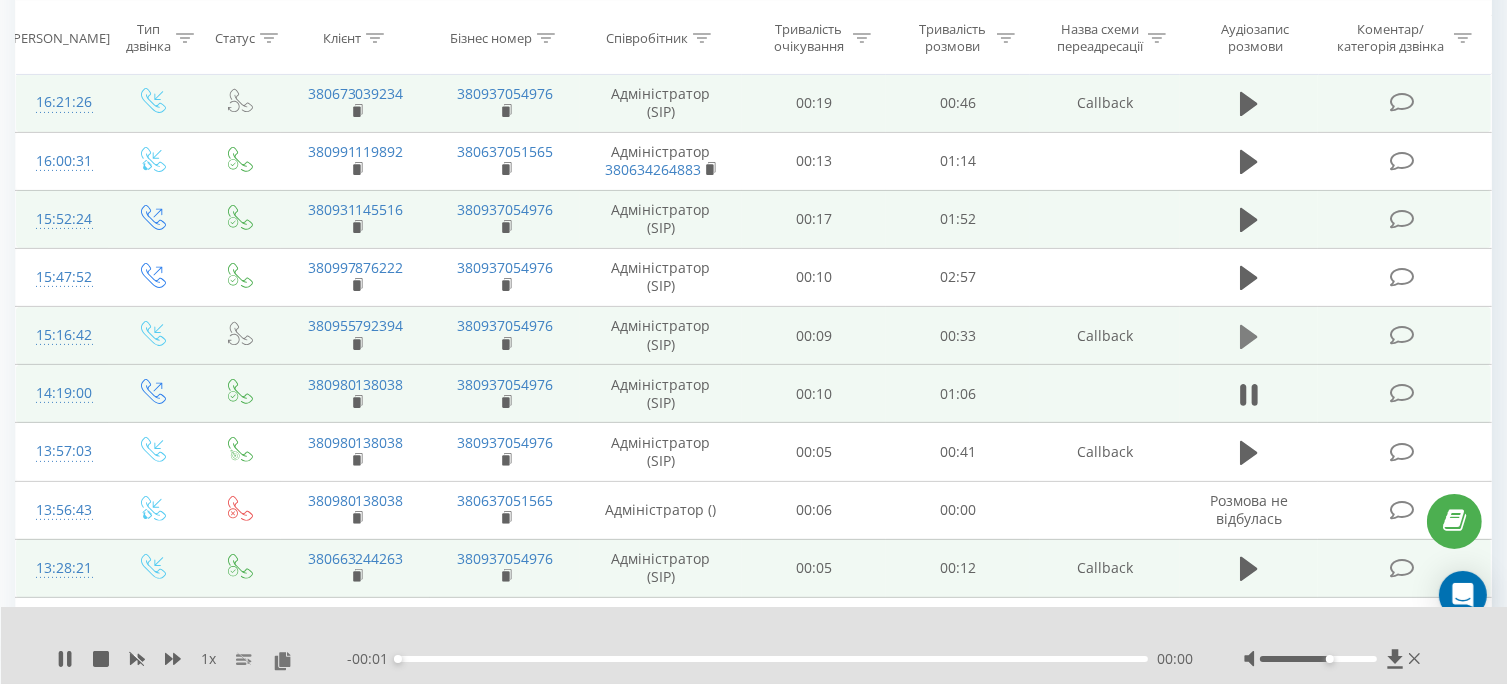 click 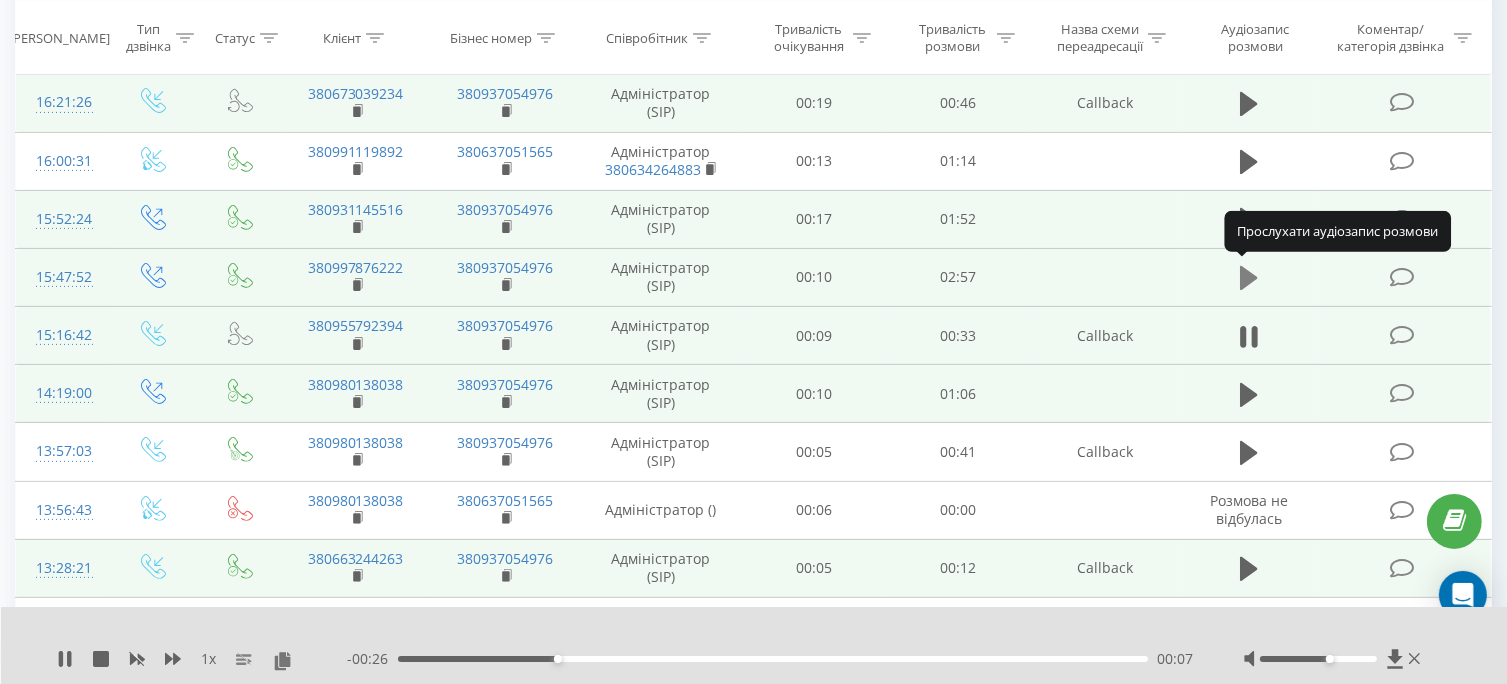 click 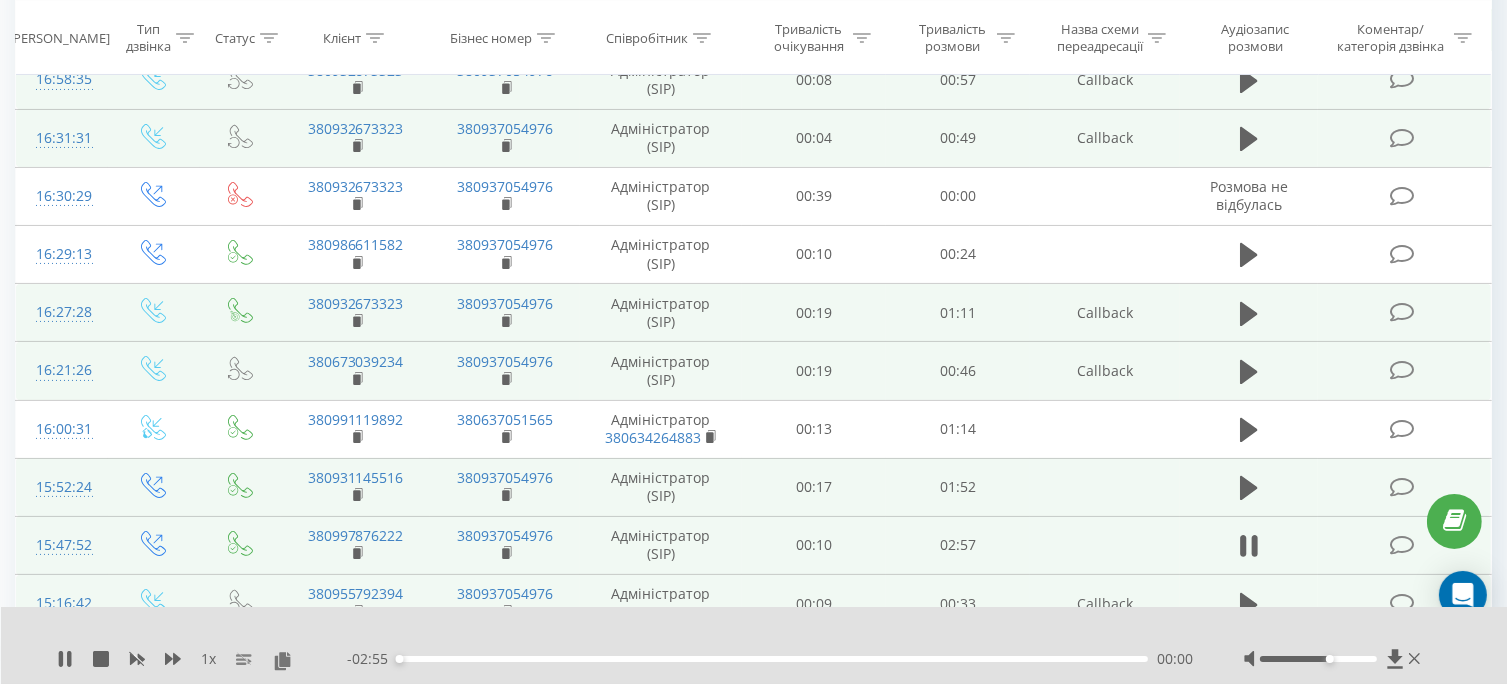 scroll, scrollTop: 216, scrollLeft: 0, axis: vertical 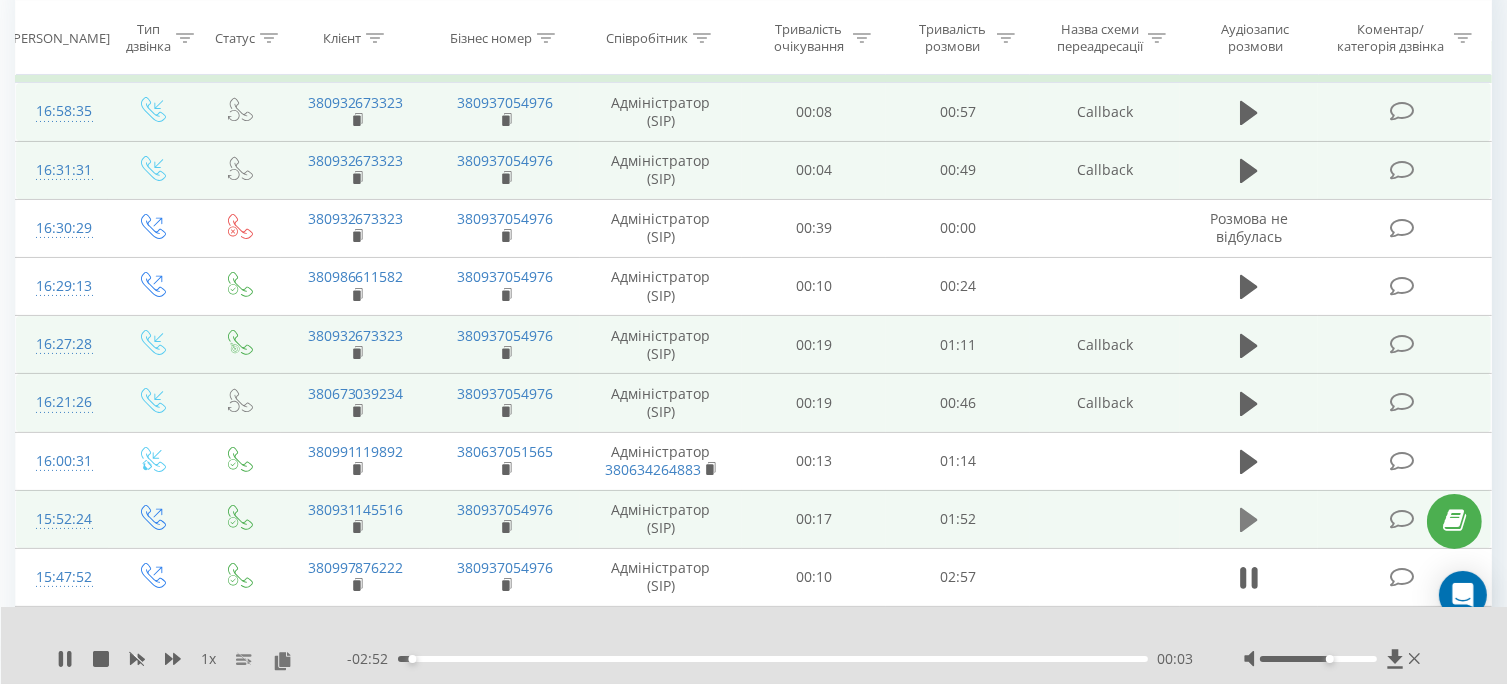 click 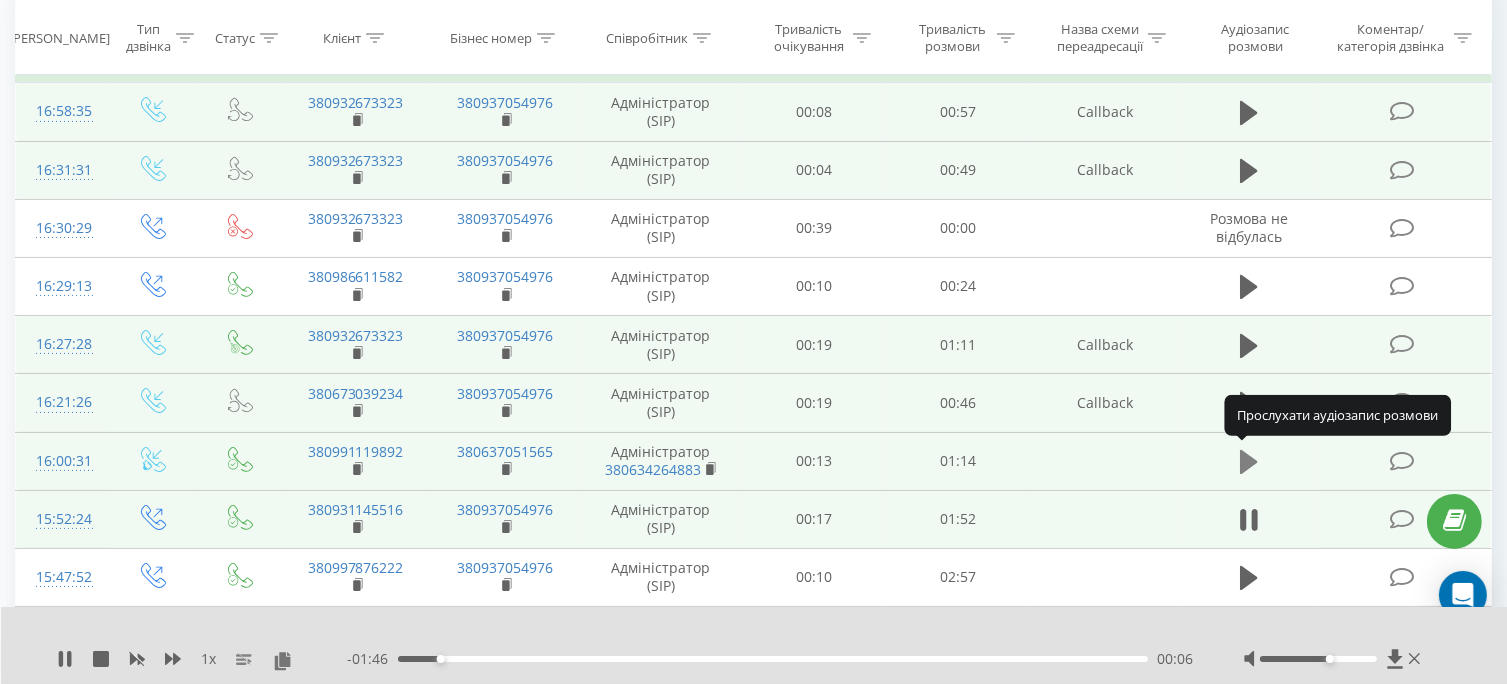 click 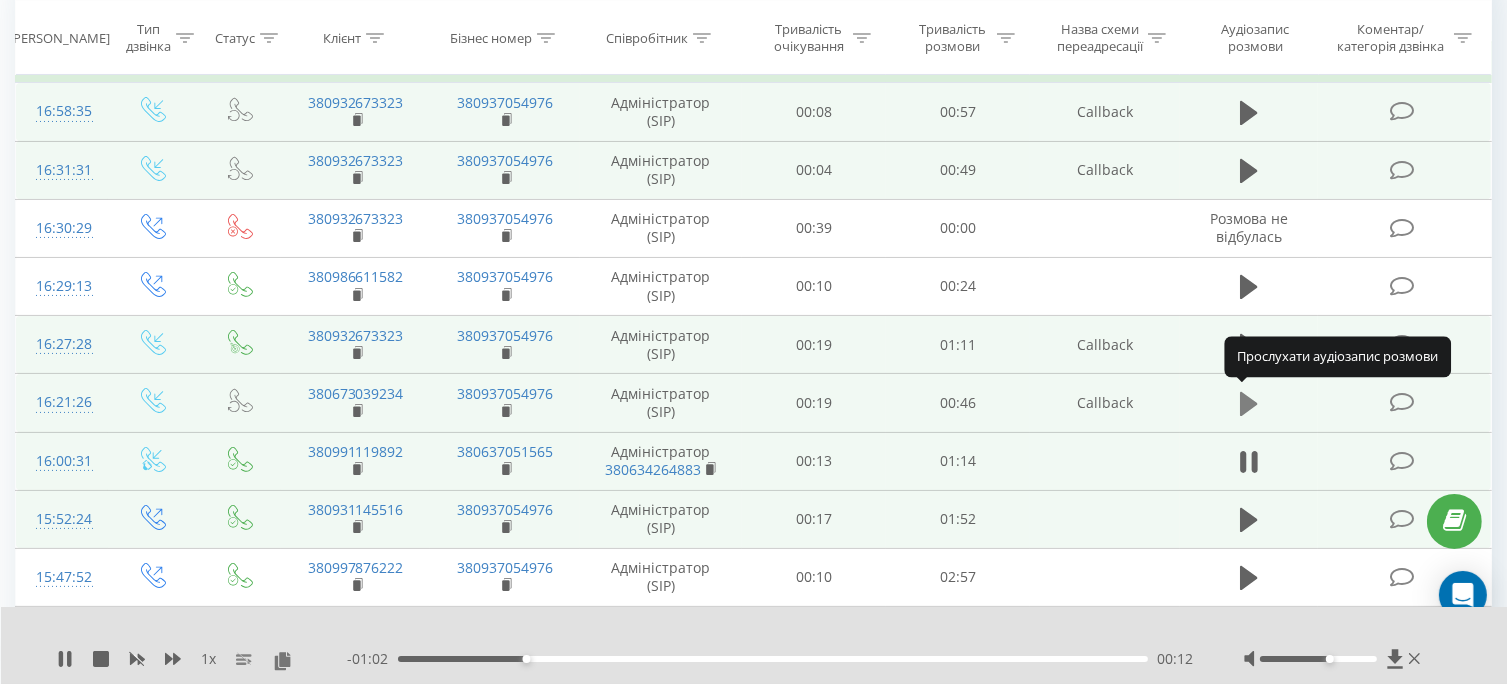 click 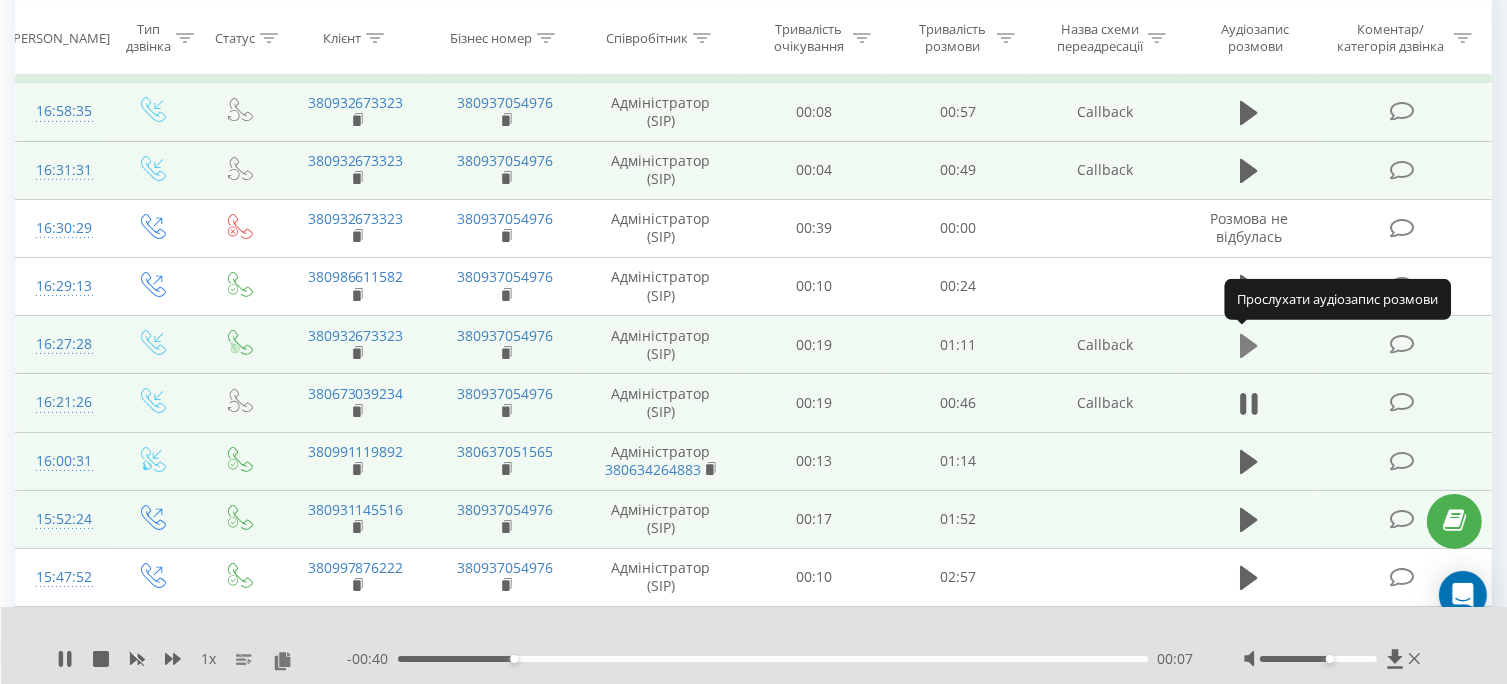 click 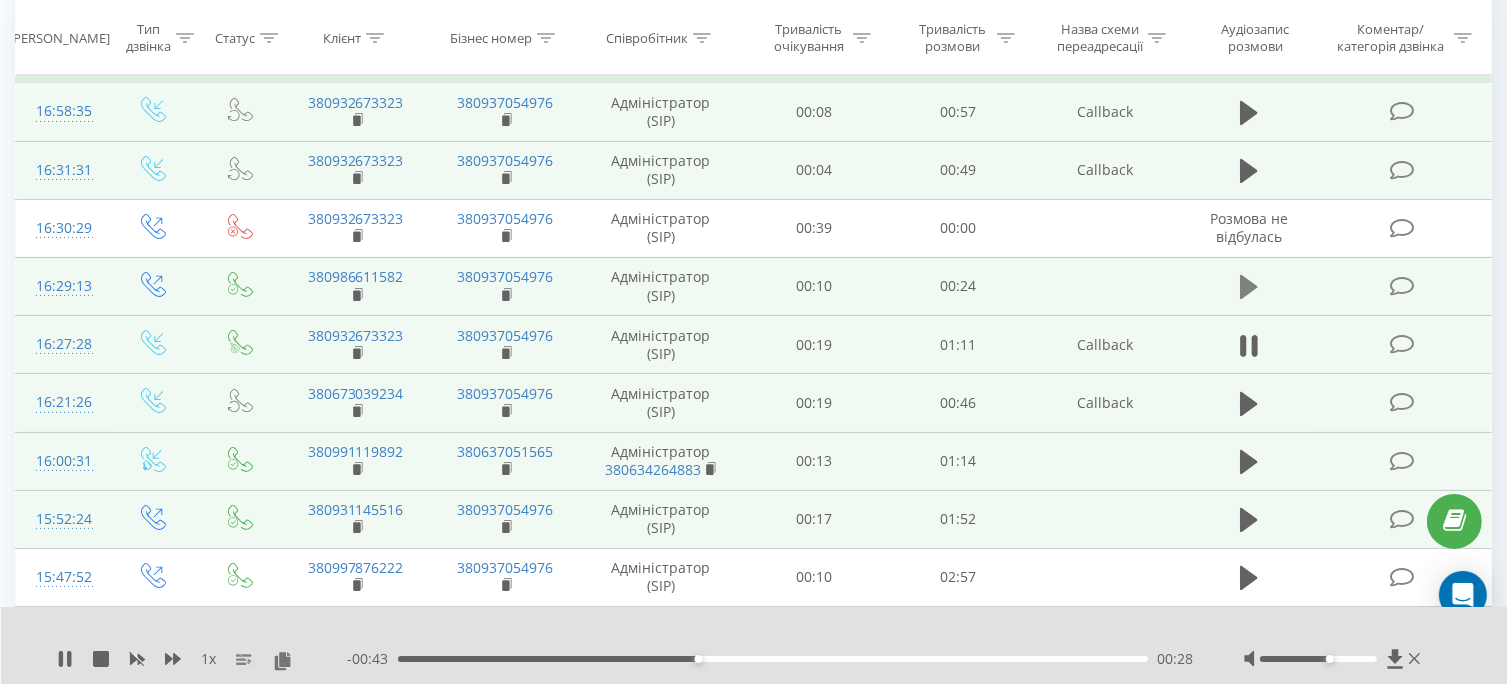 click 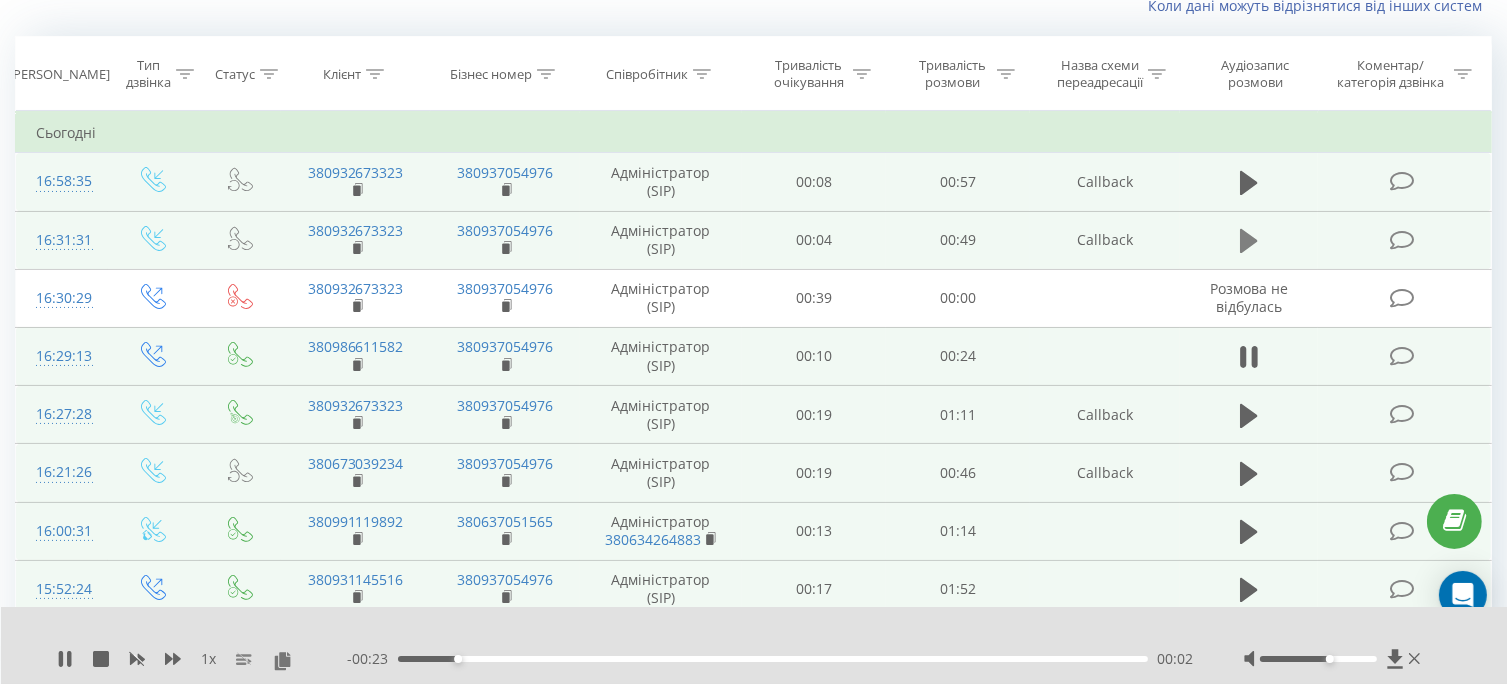 scroll, scrollTop: 116, scrollLeft: 0, axis: vertical 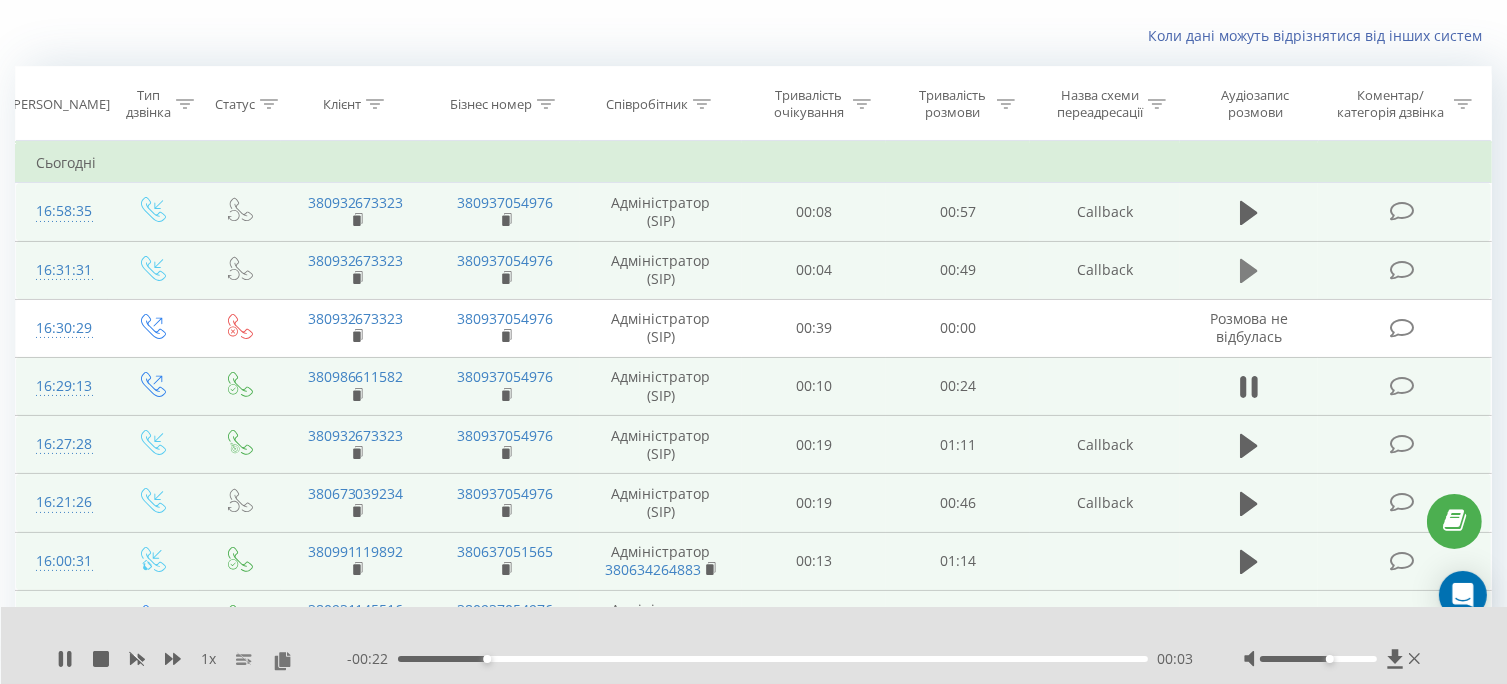 click 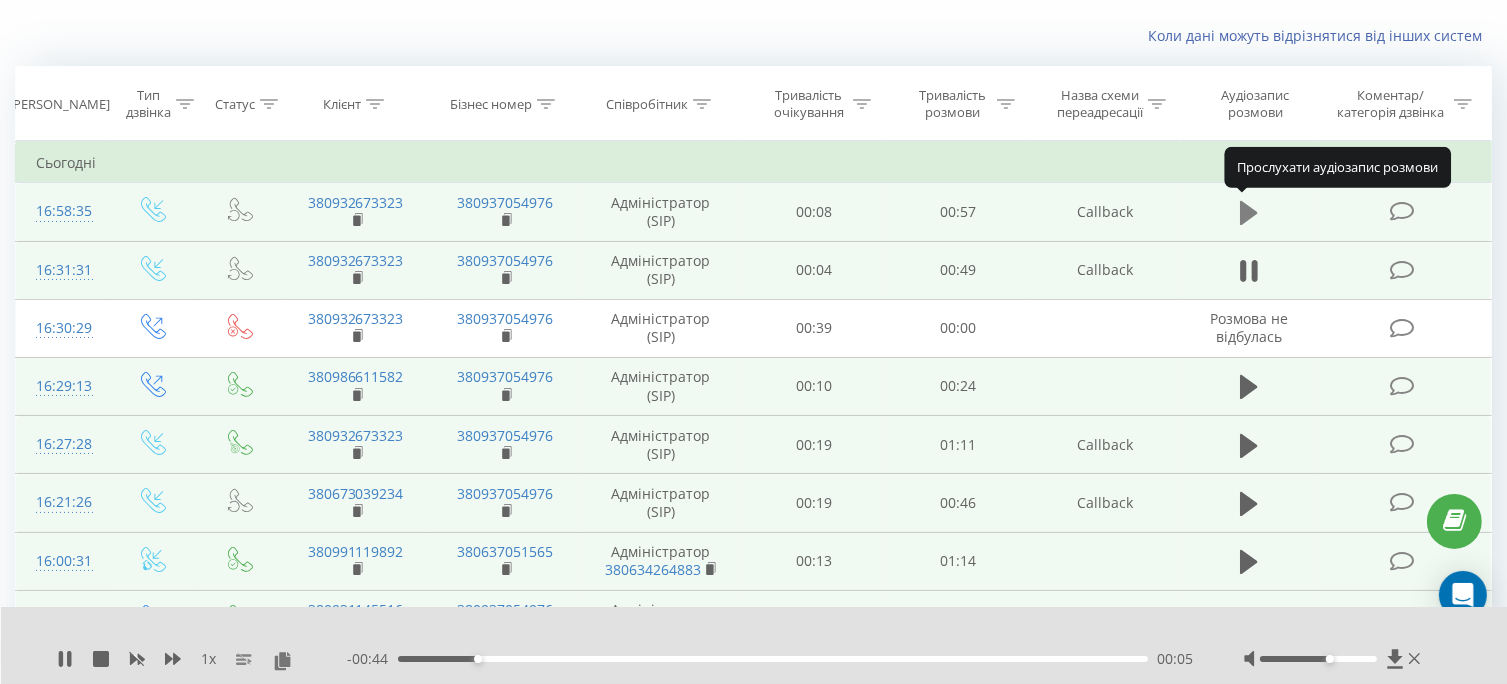 click 